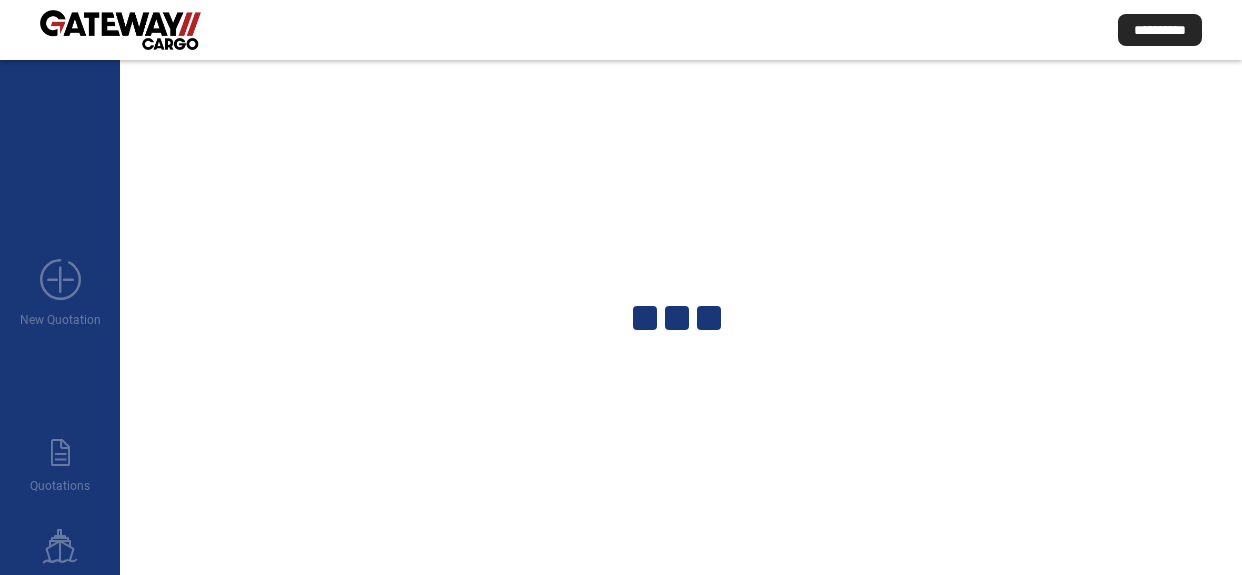 scroll, scrollTop: 0, scrollLeft: 0, axis: both 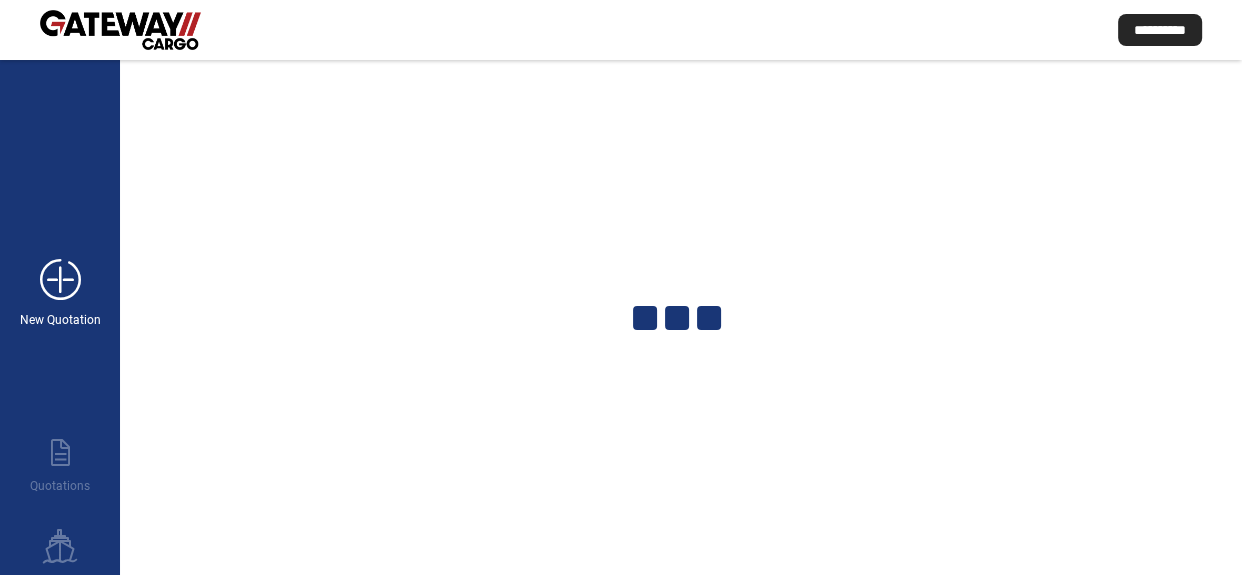 click on "add_new" at bounding box center [60, 280] 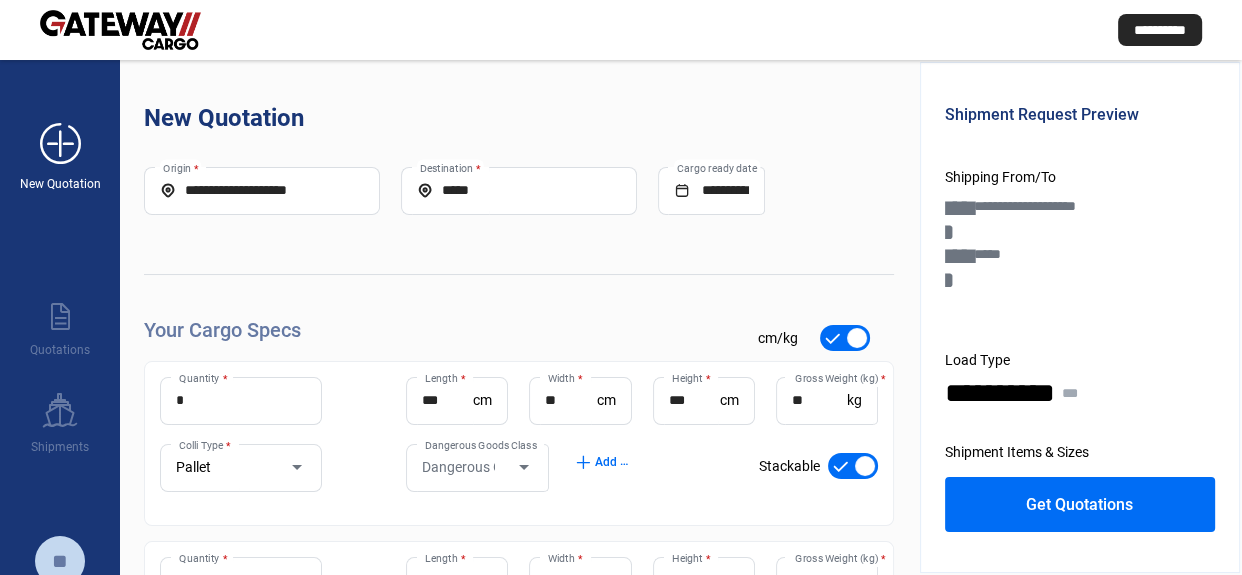 click on "add_new" at bounding box center [60, 144] 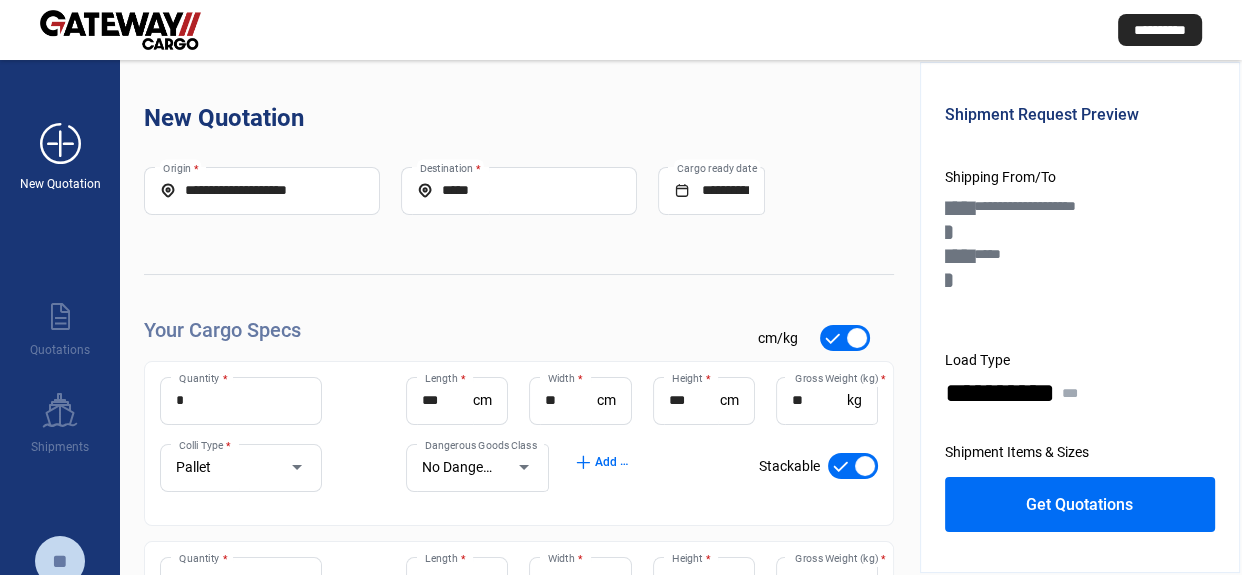 click on "add_new" at bounding box center [60, 144] 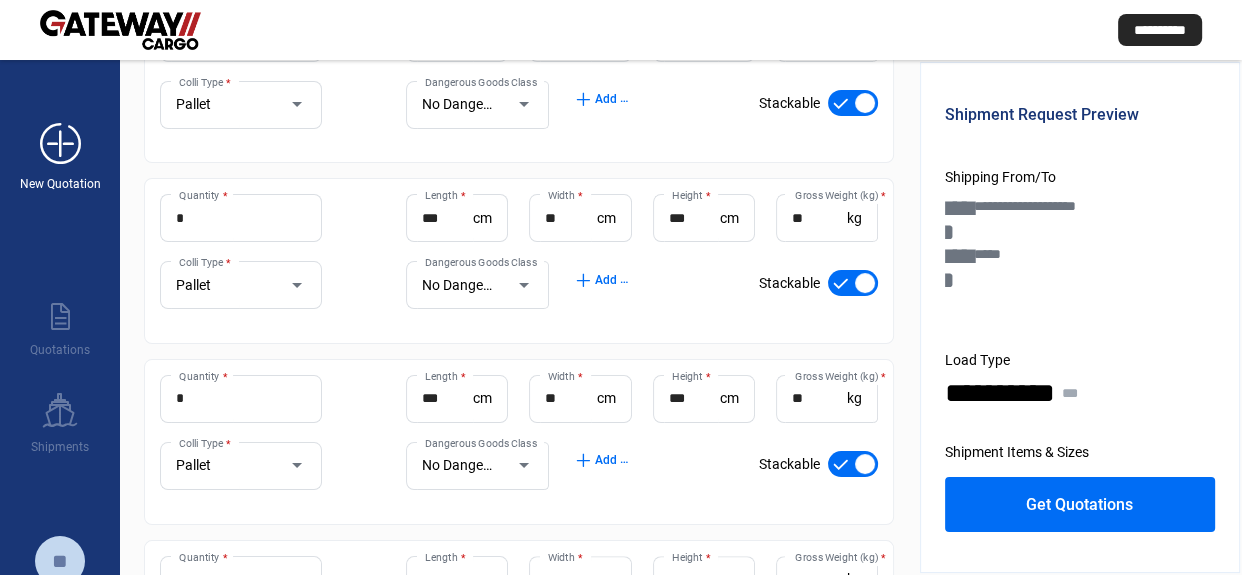 scroll, scrollTop: 0, scrollLeft: 0, axis: both 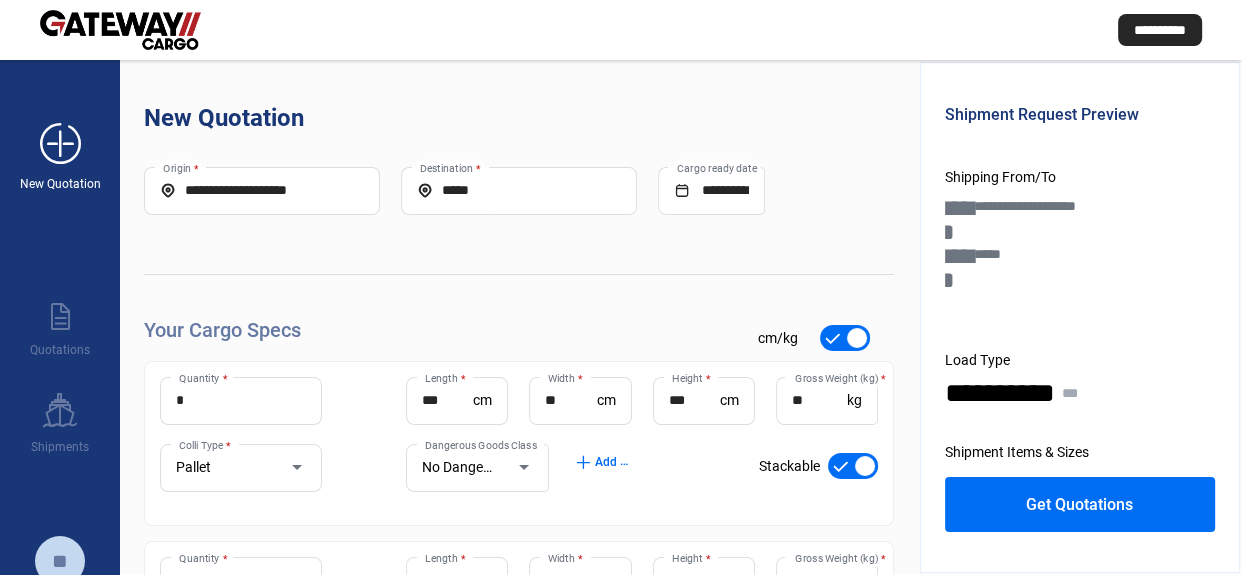 click on "add_new" at bounding box center (60, 144) 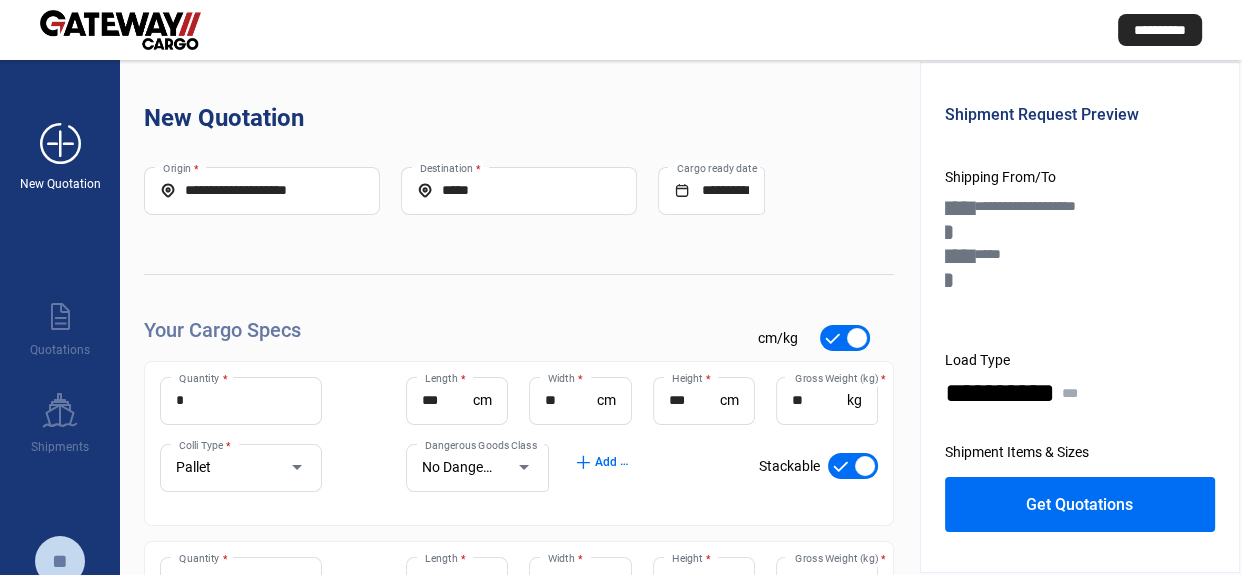 click on "add_new" at bounding box center (60, 144) 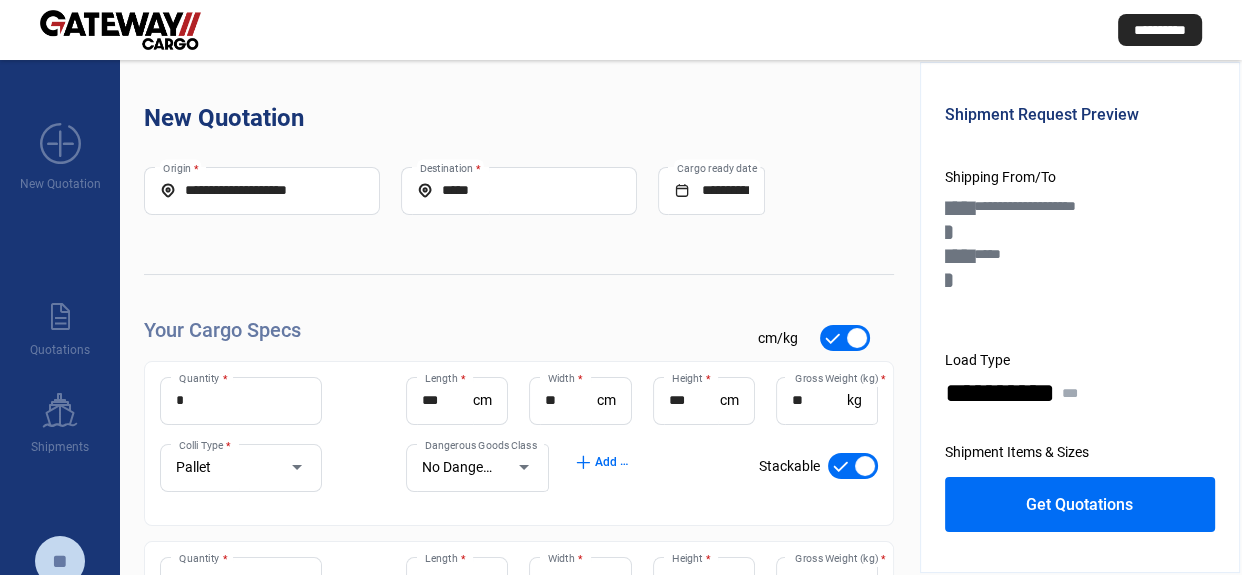 click on "**********" 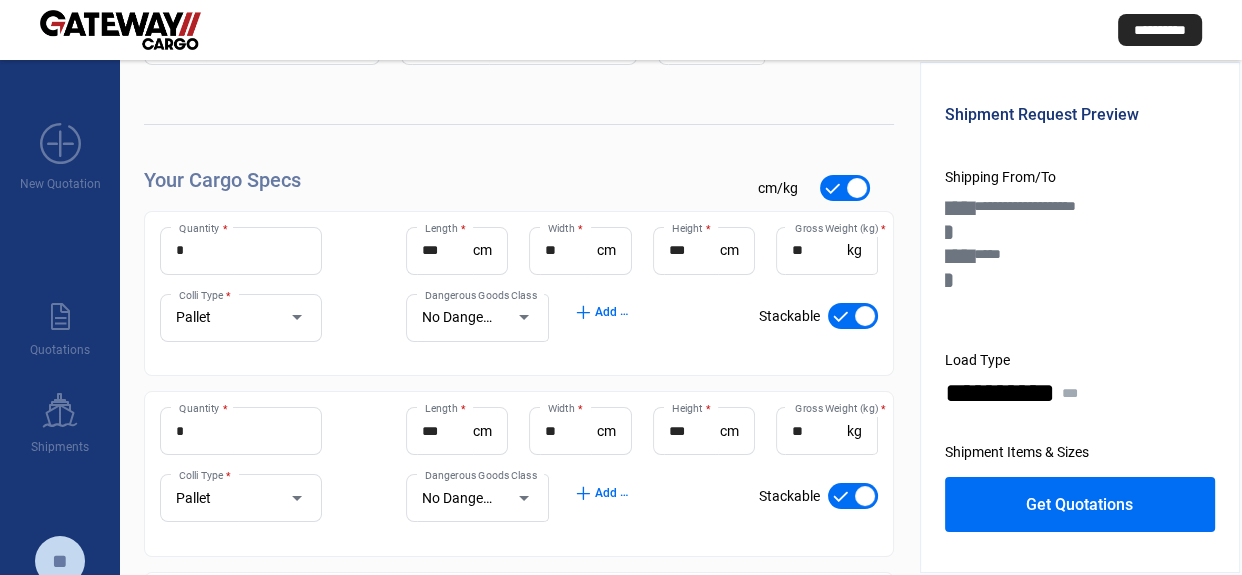 scroll, scrollTop: 0, scrollLeft: 0, axis: both 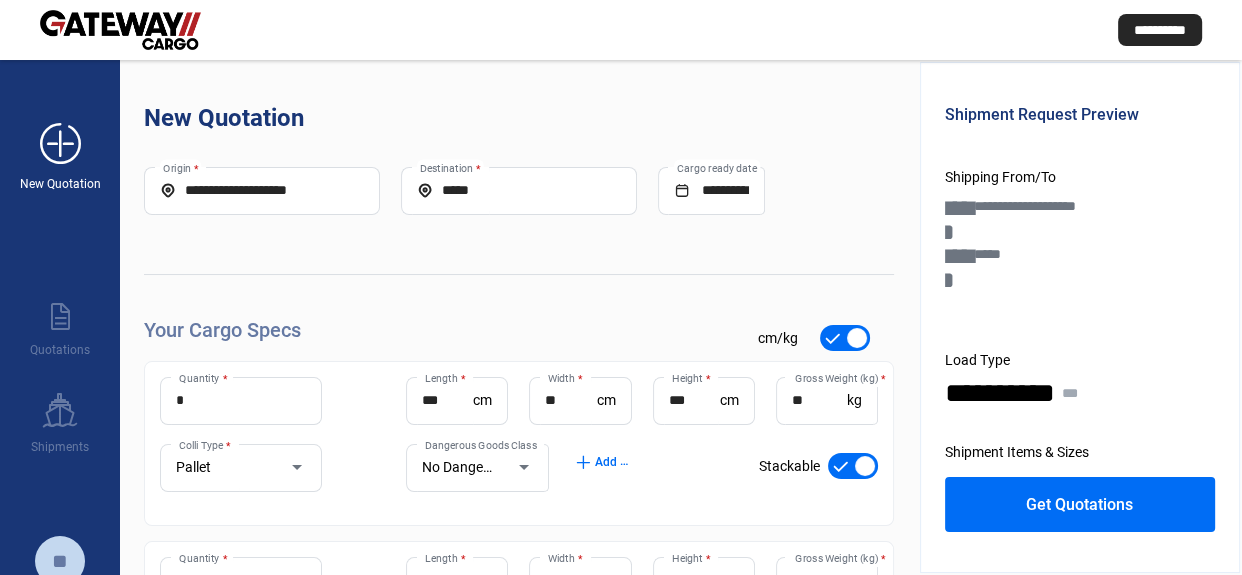 click on "add_new" at bounding box center (60, 144) 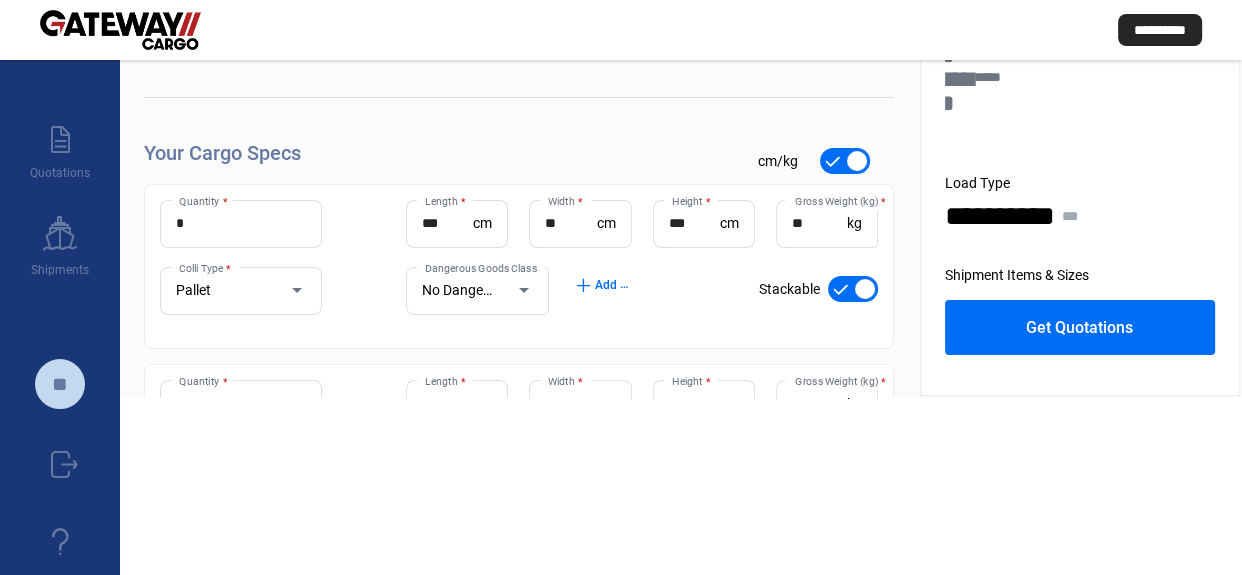 scroll, scrollTop: 0, scrollLeft: 0, axis: both 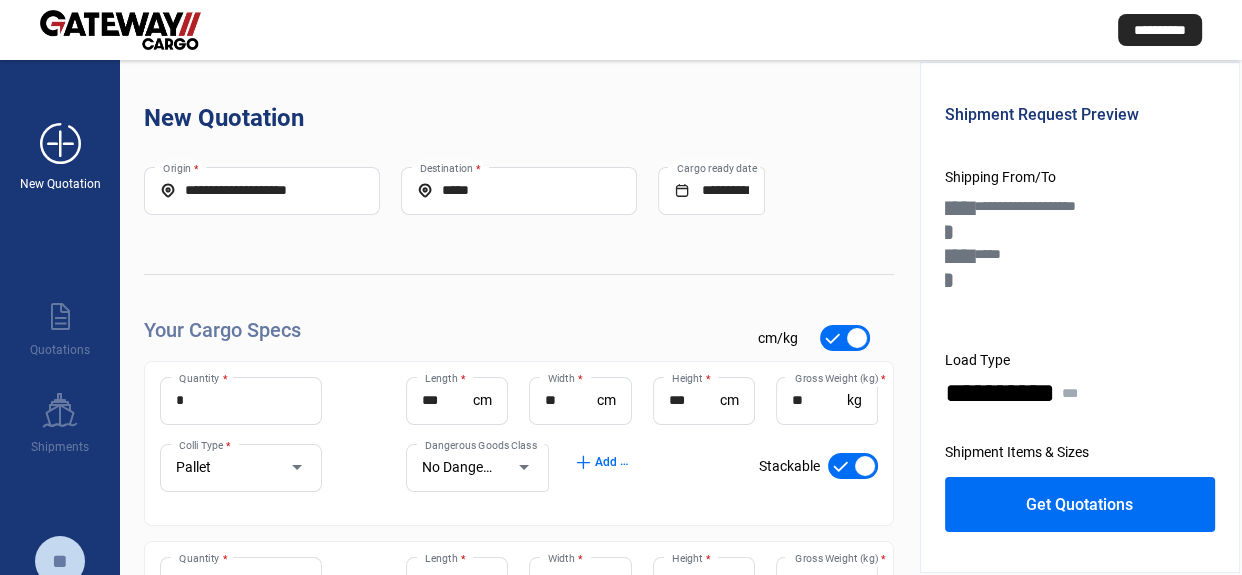 click on "add_new" at bounding box center [60, 144] 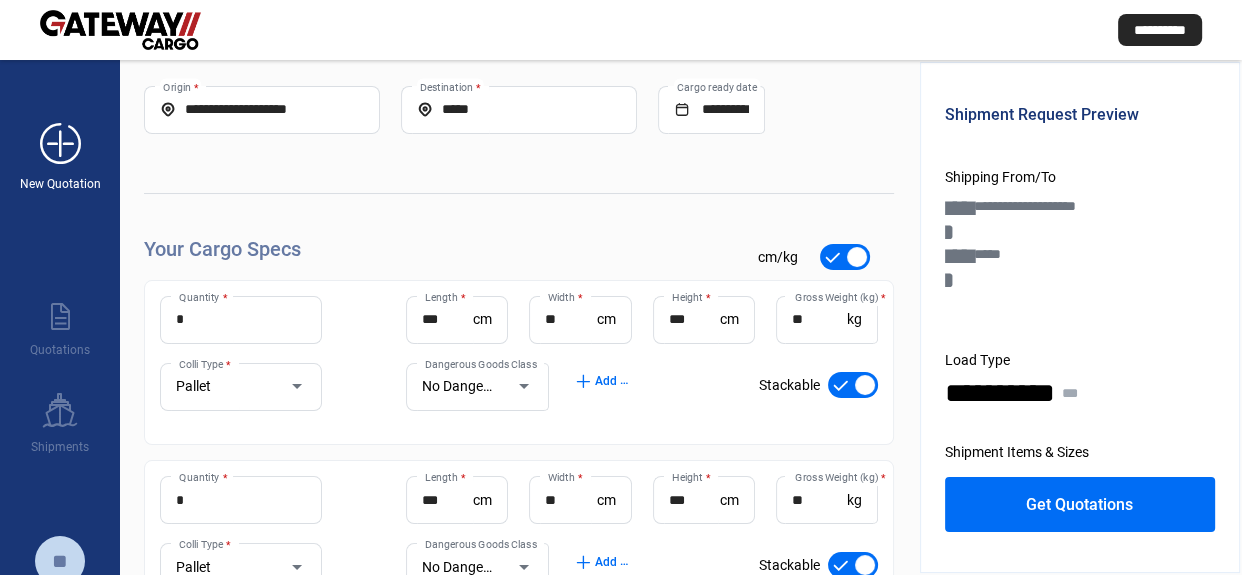 scroll, scrollTop: 0, scrollLeft: 0, axis: both 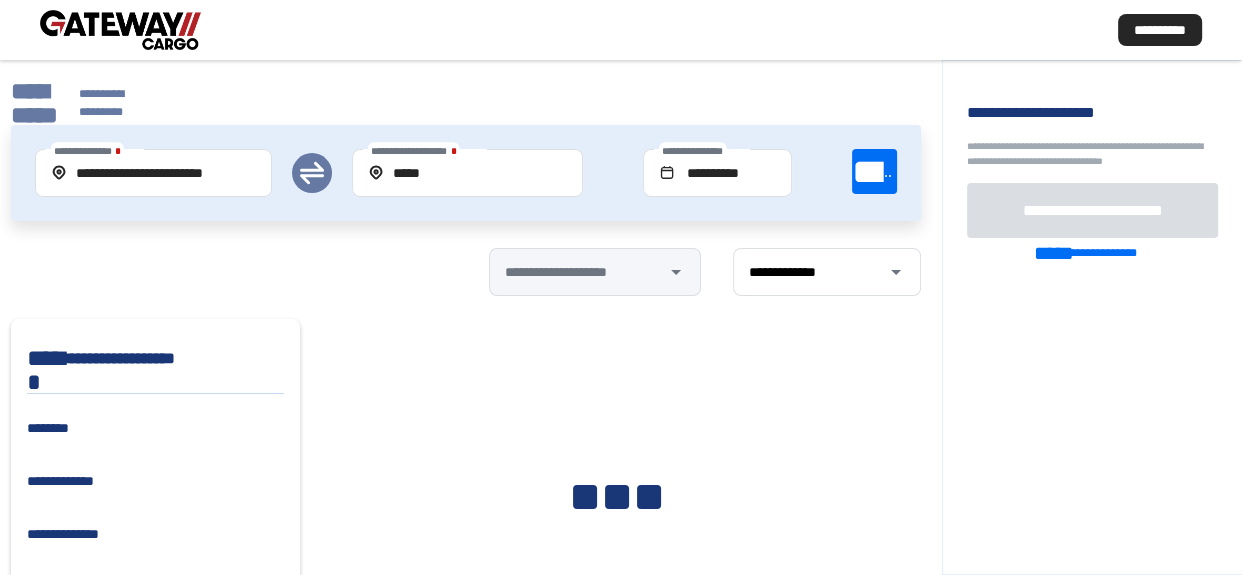 click on "**********" 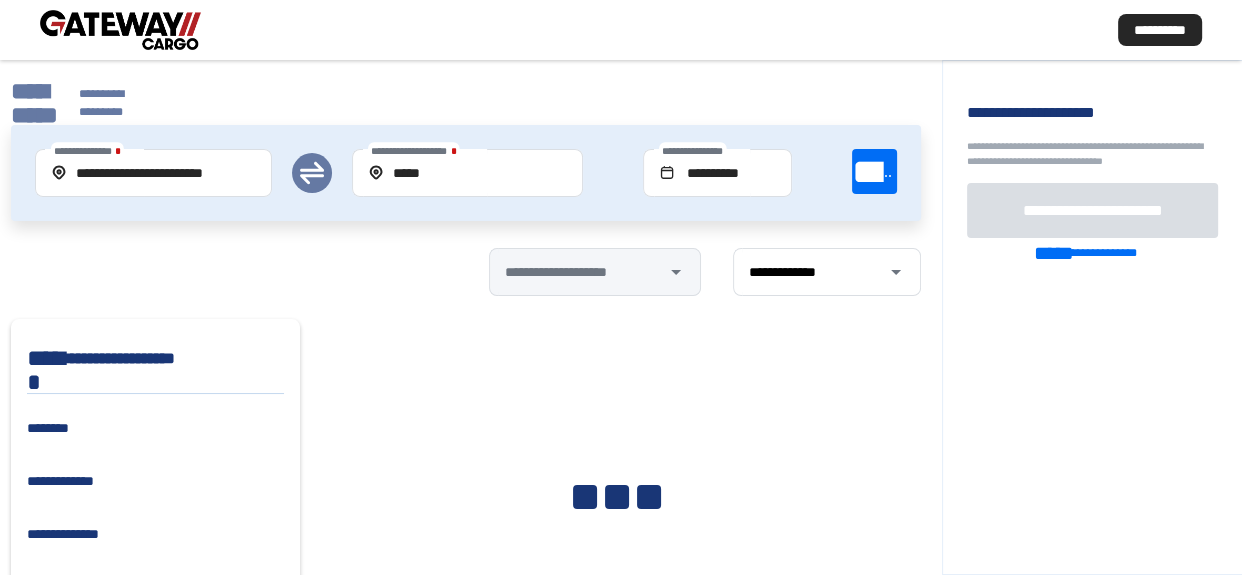 click on "**********" 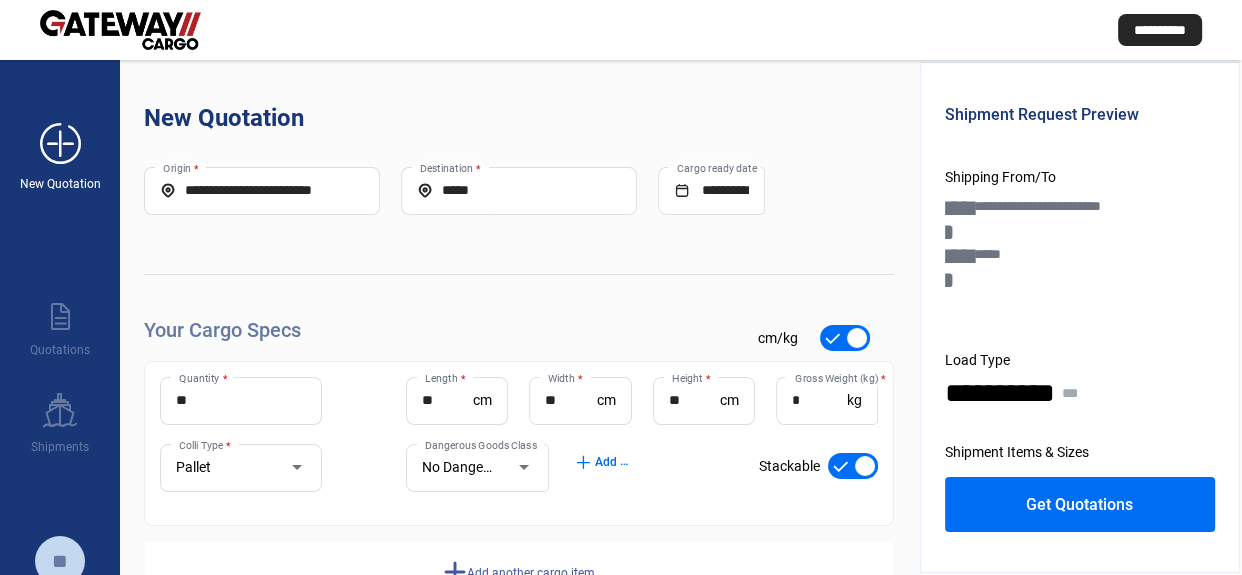 click on "add_new" at bounding box center (60, 144) 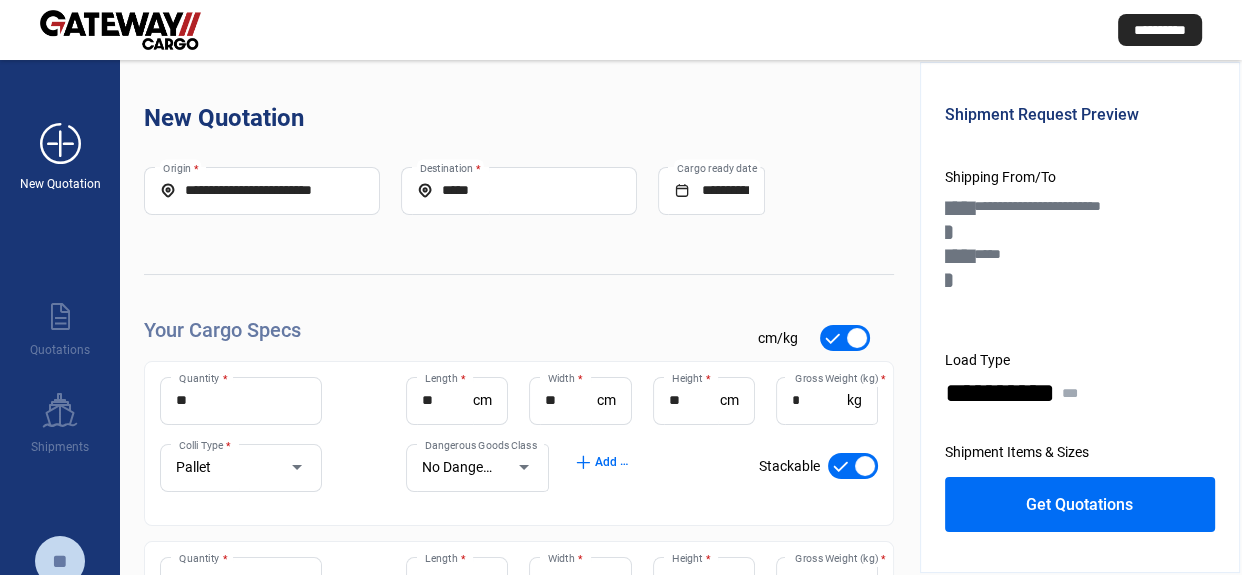 click on "add_new" at bounding box center (60, 144) 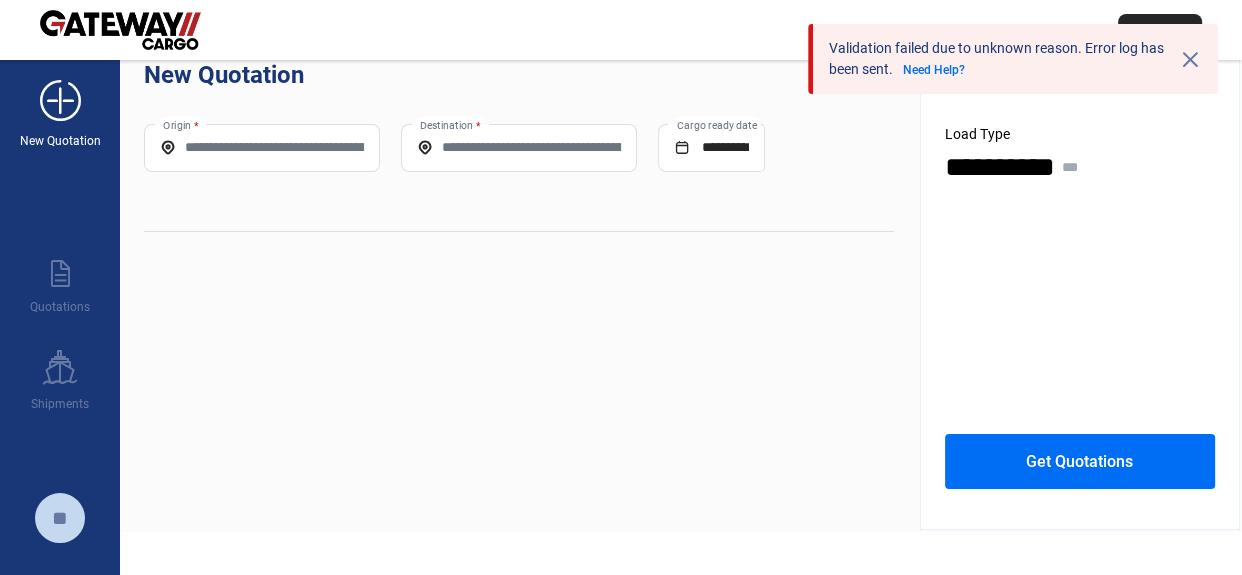 scroll, scrollTop: 0, scrollLeft: 0, axis: both 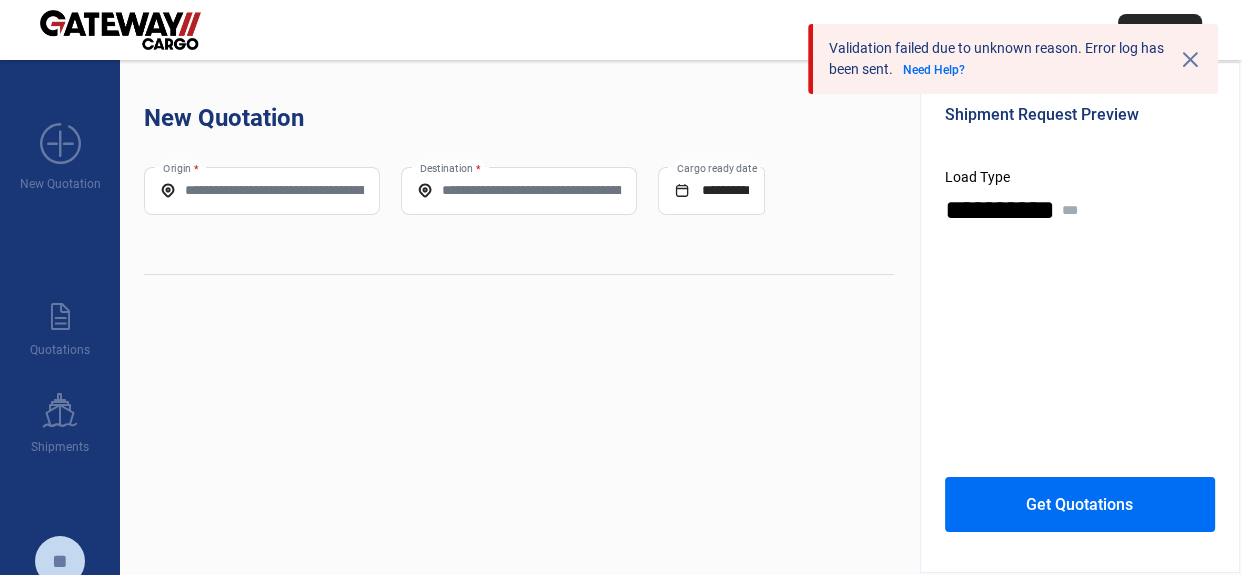click on "Origin *" at bounding box center [262, 190] 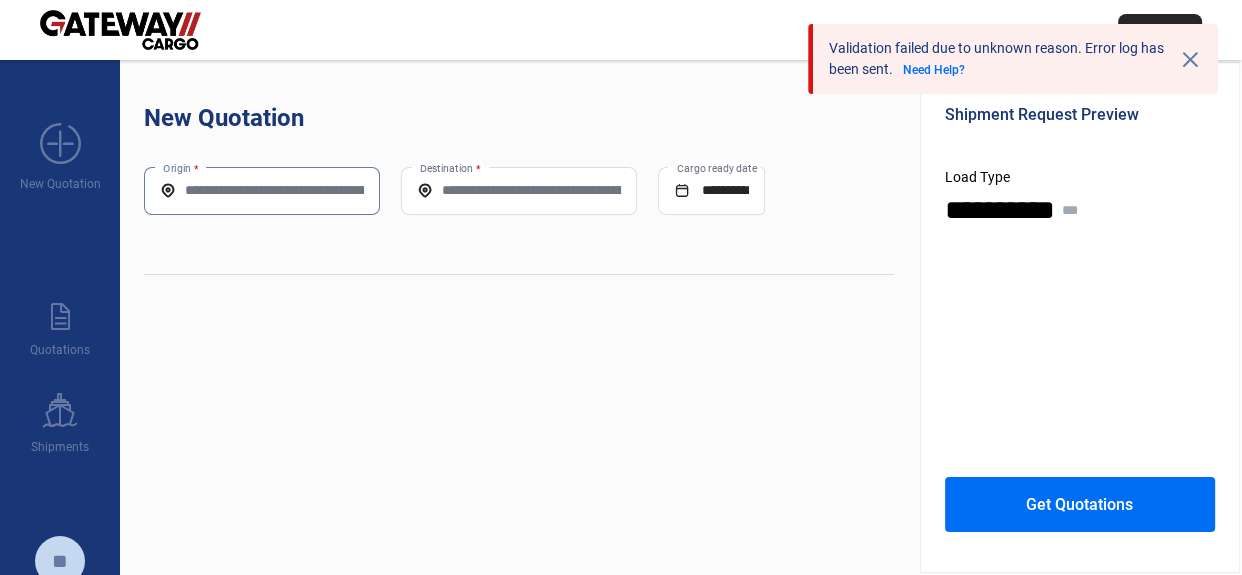 paste on "**********" 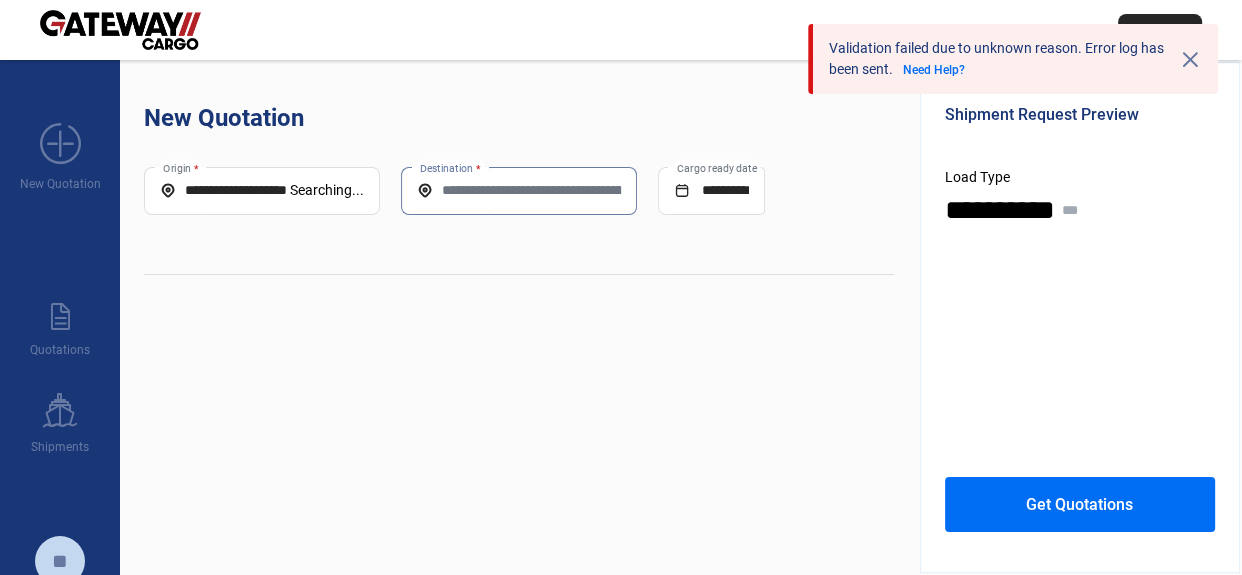 click on "**********" at bounding box center [225, 190] 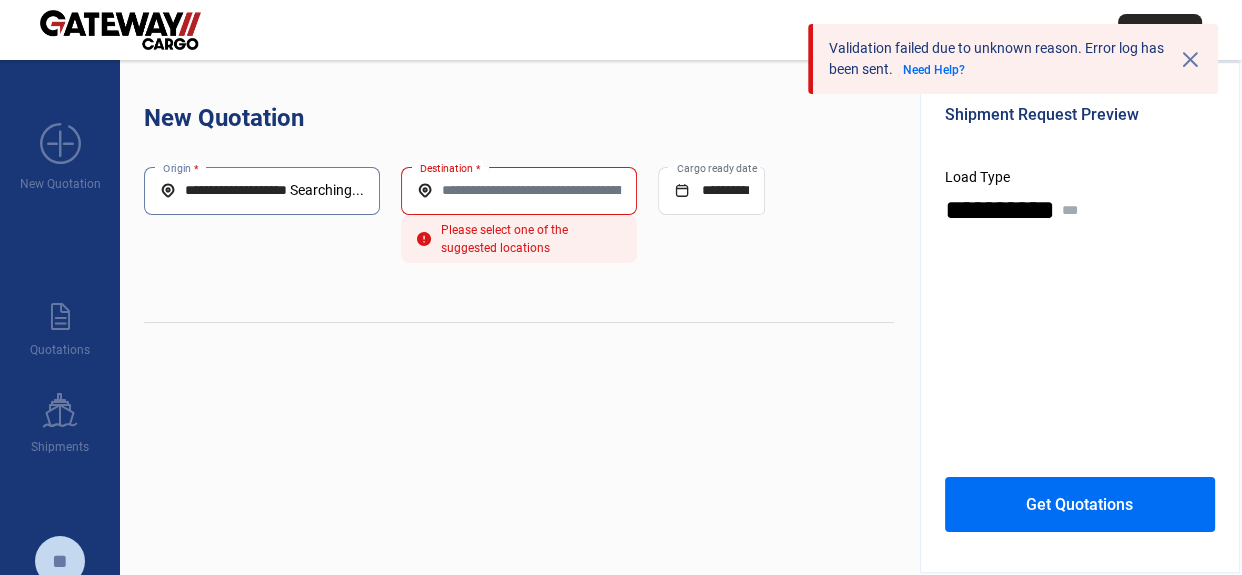 click on "Destination *" at bounding box center [519, 190] 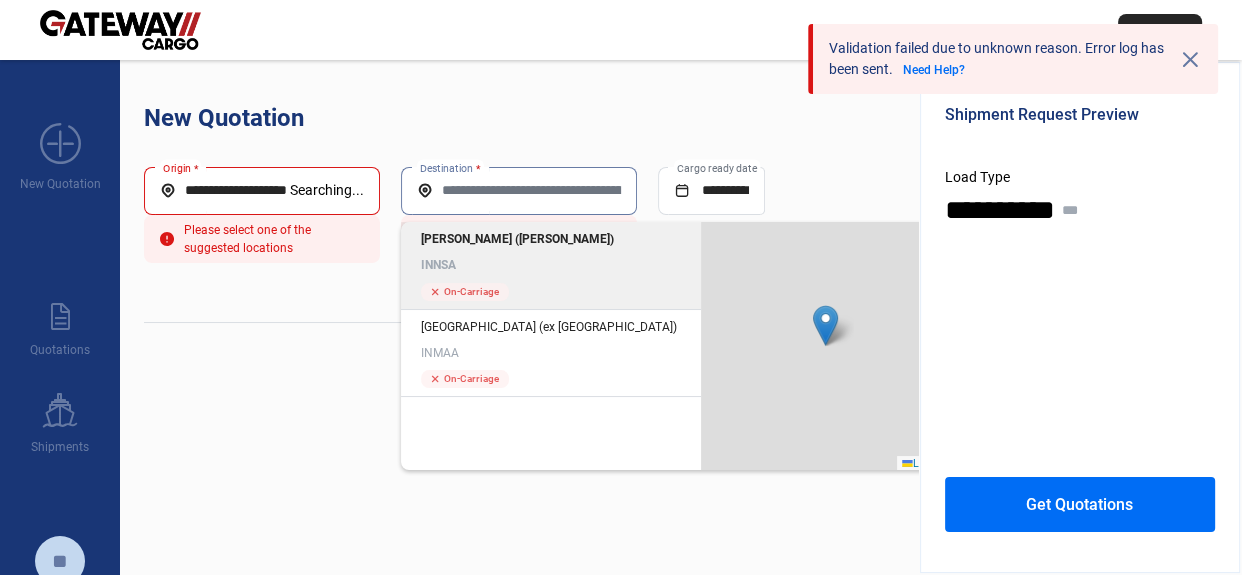 click on "INNSA" 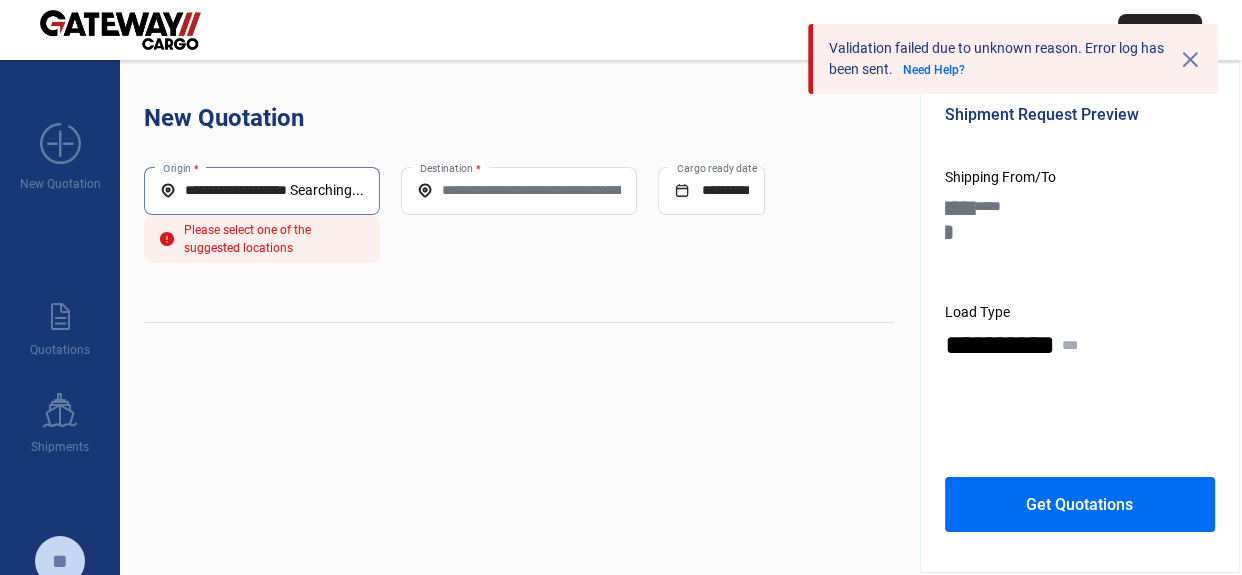 scroll, scrollTop: 0, scrollLeft: 29, axis: horizontal 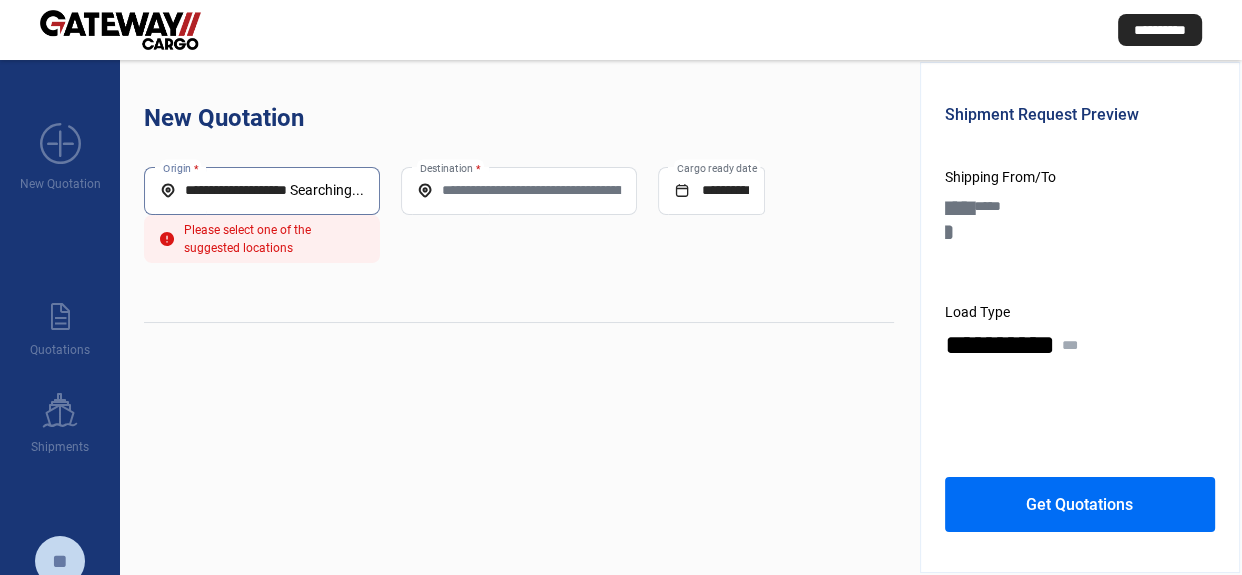click on "**********" at bounding box center [225, 190] 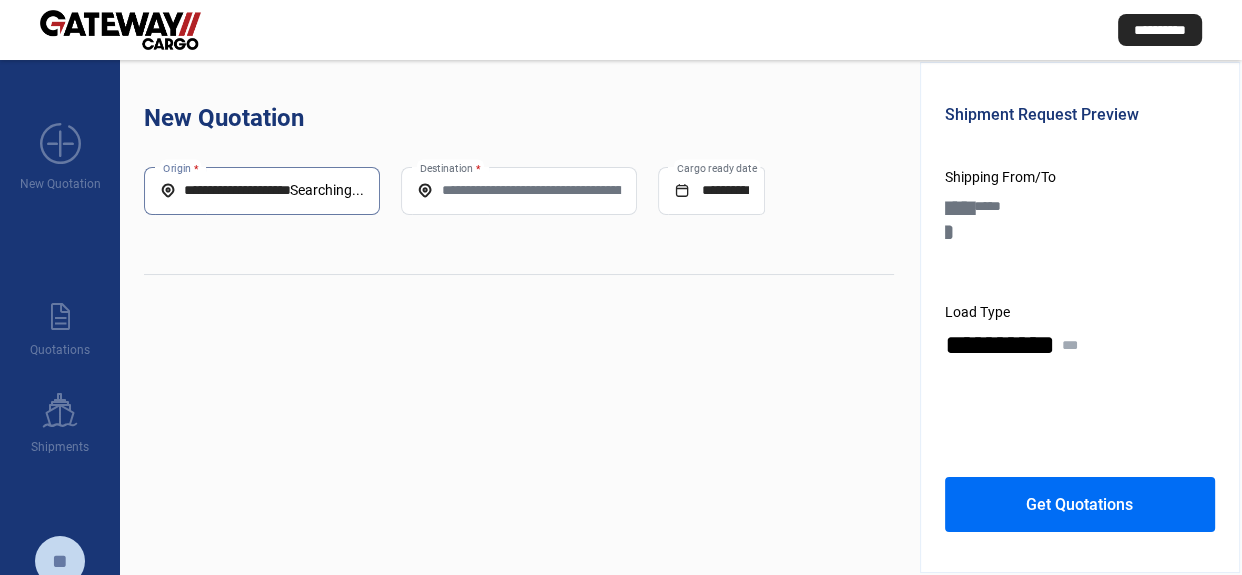 scroll, scrollTop: 0, scrollLeft: 31, axis: horizontal 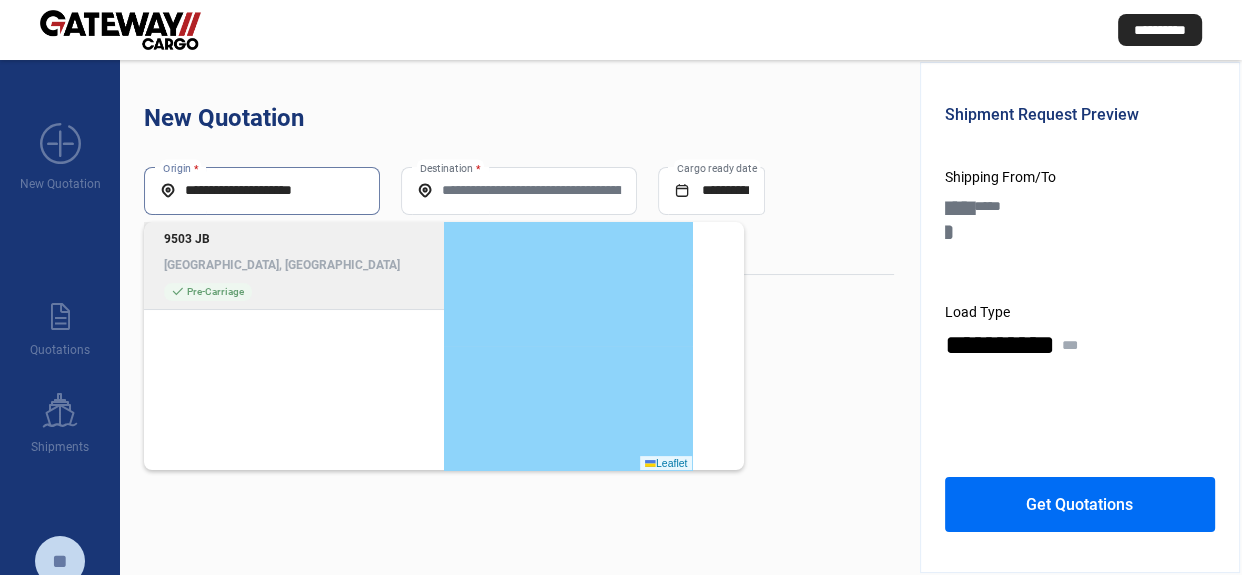 type on "**********" 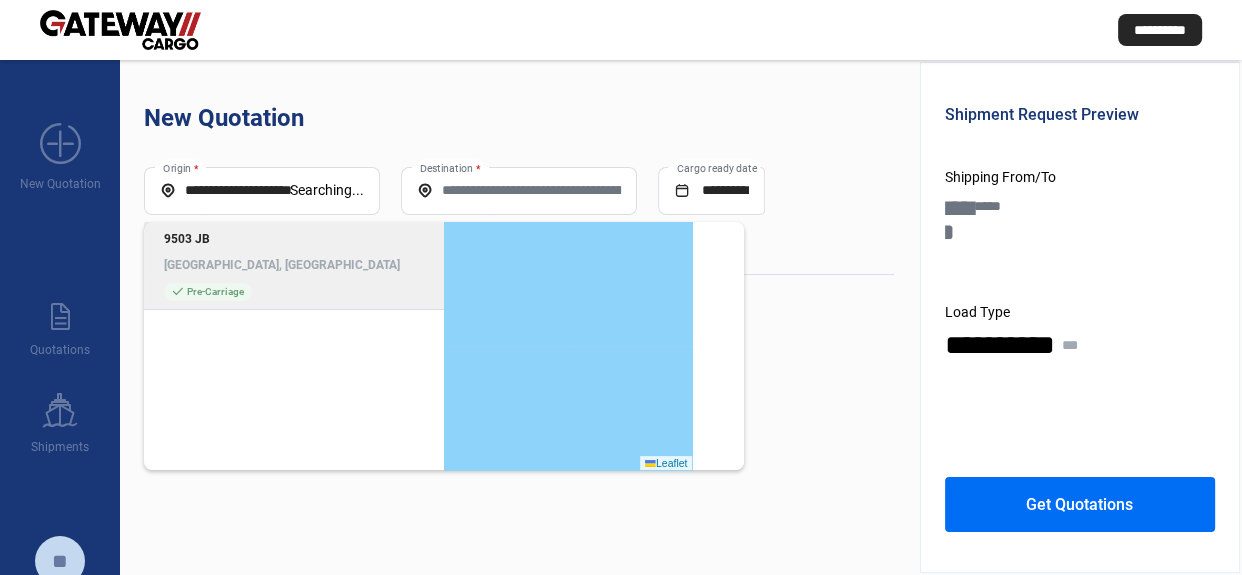 click on "9503 JB Stadskanaal, Netherlands" 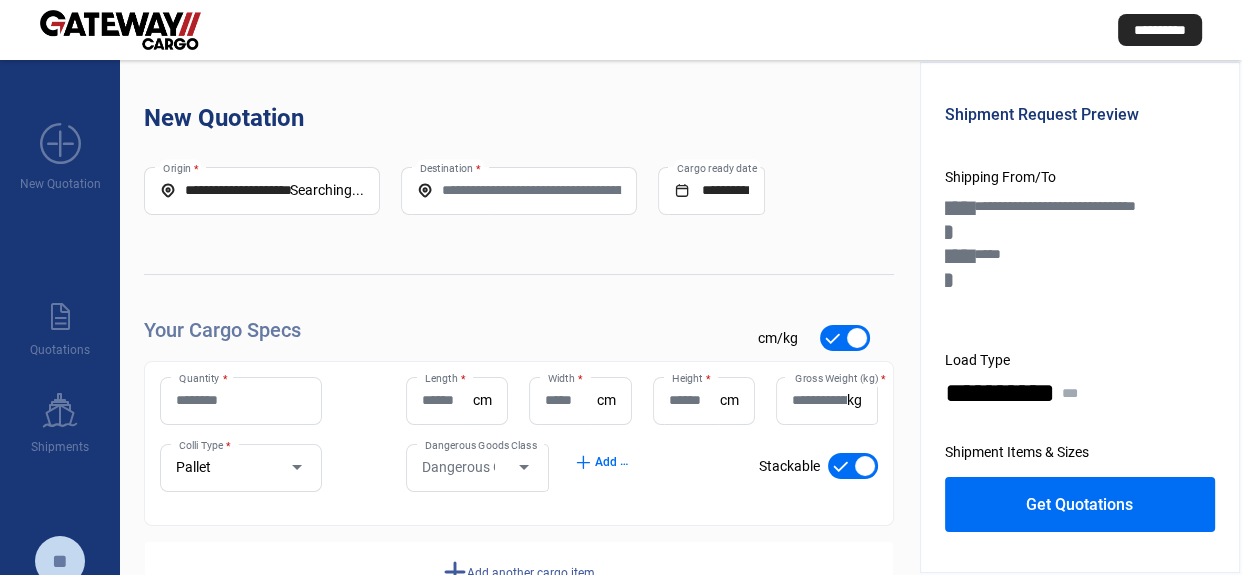 click on "Quantity *" at bounding box center (241, 400) 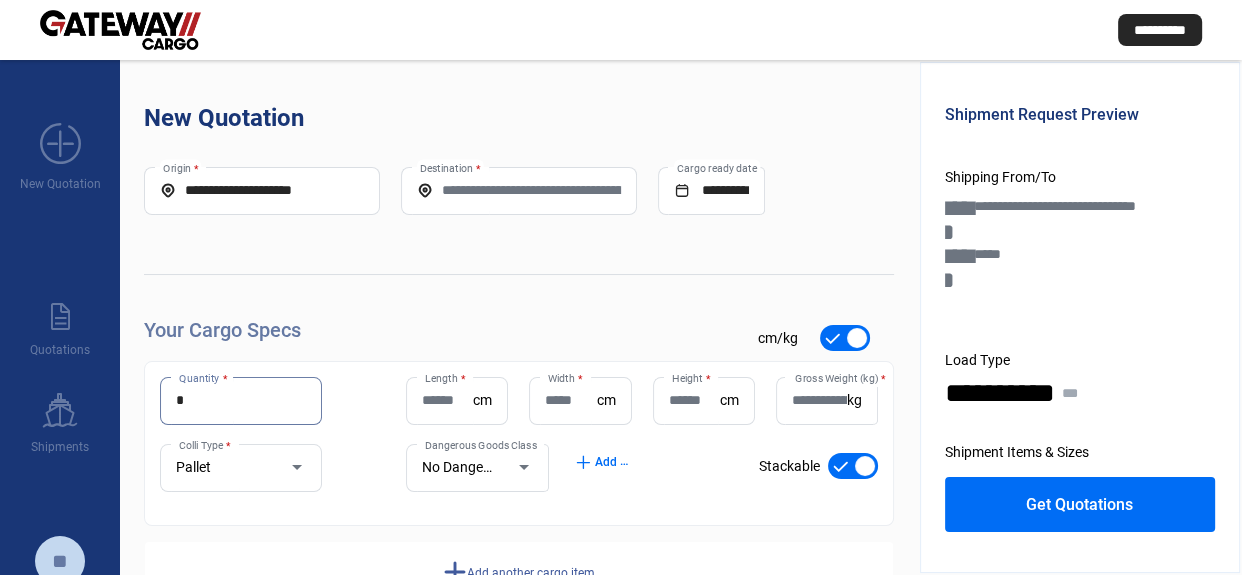 type on "*" 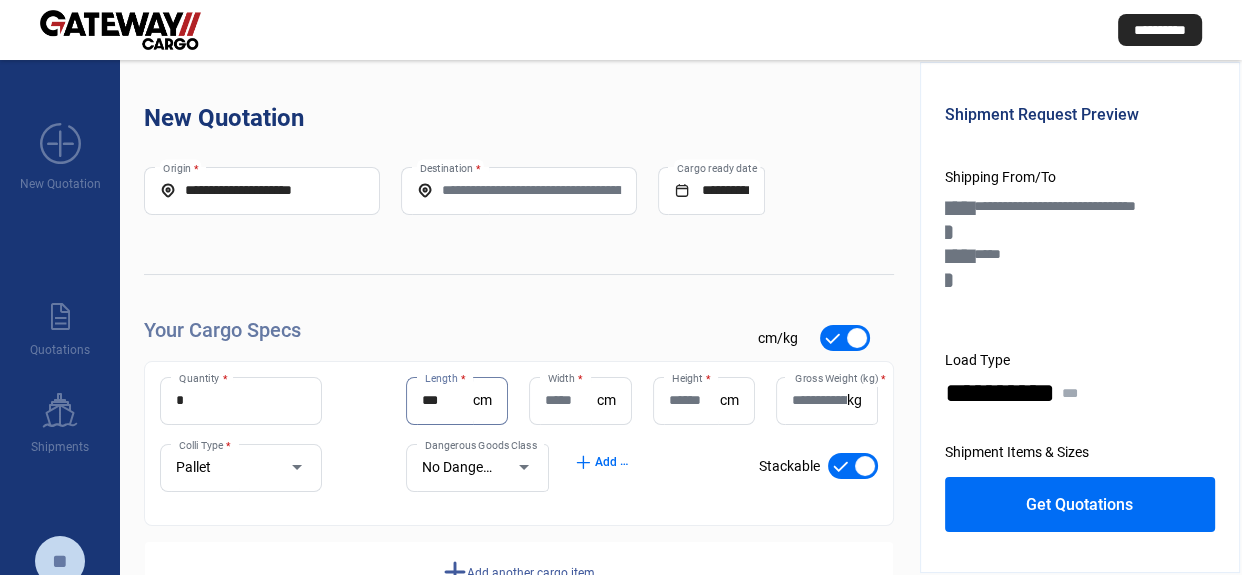type on "***" 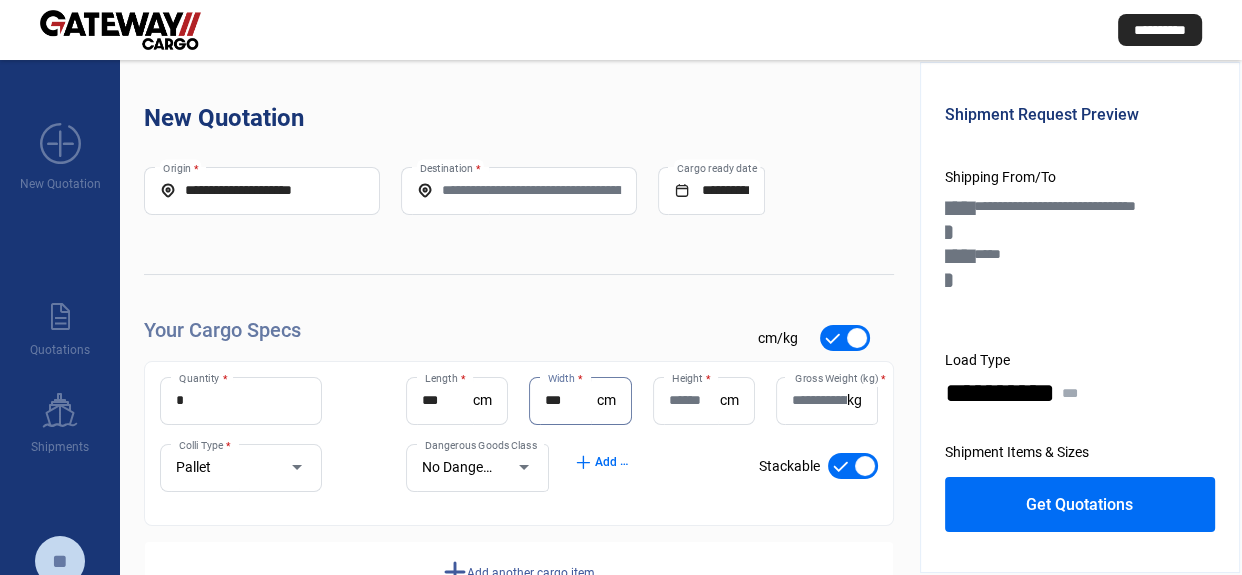 type on "***" 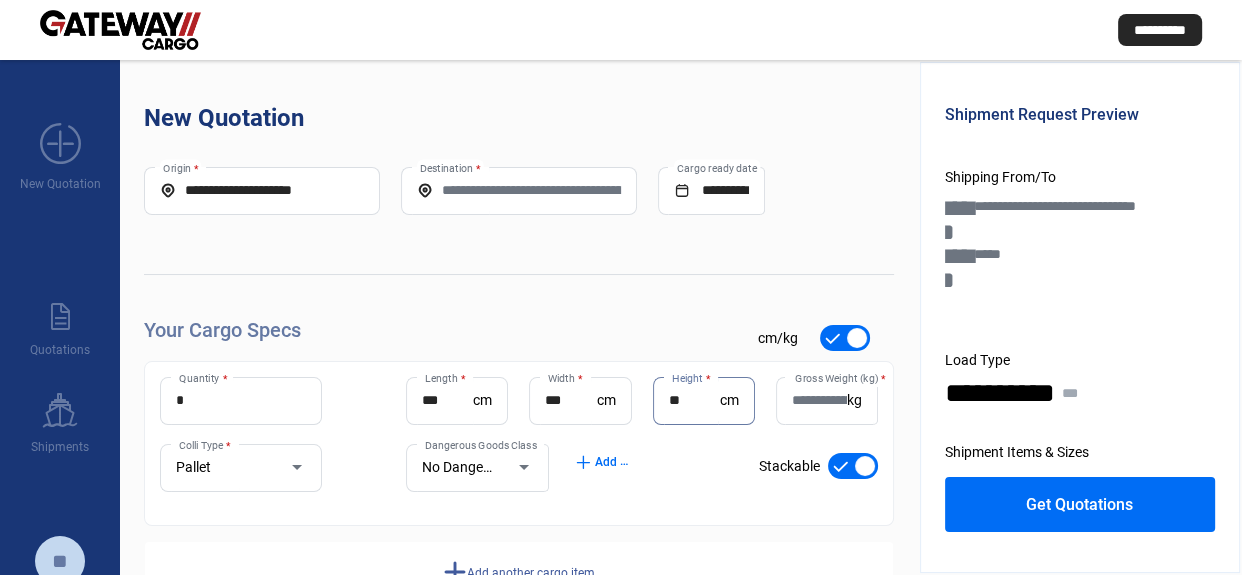 type on "**" 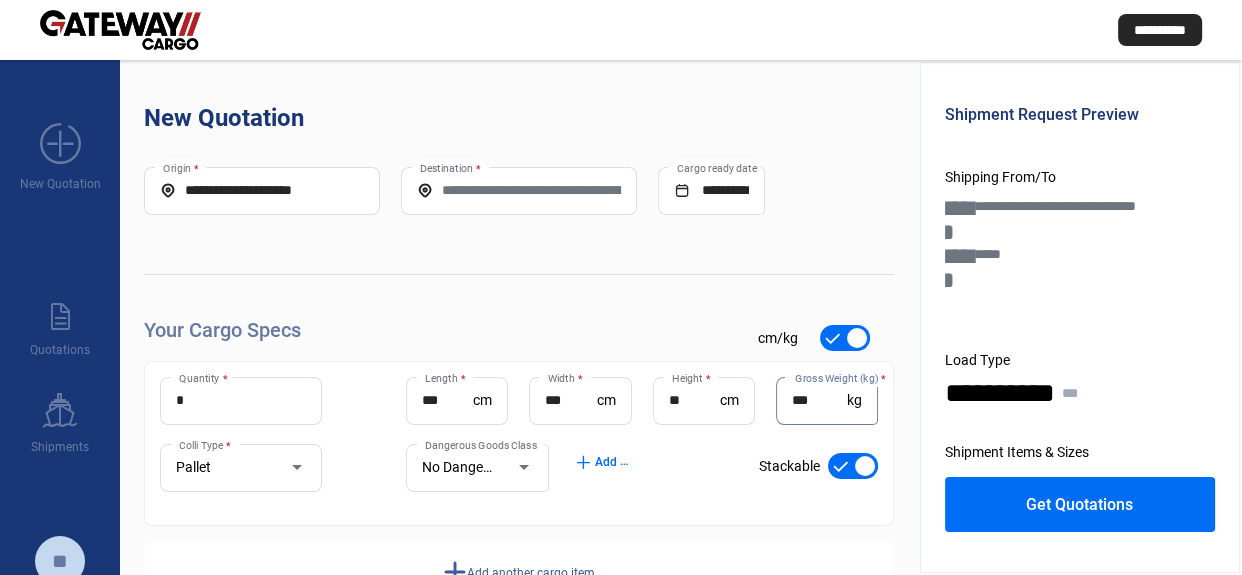 type on "***" 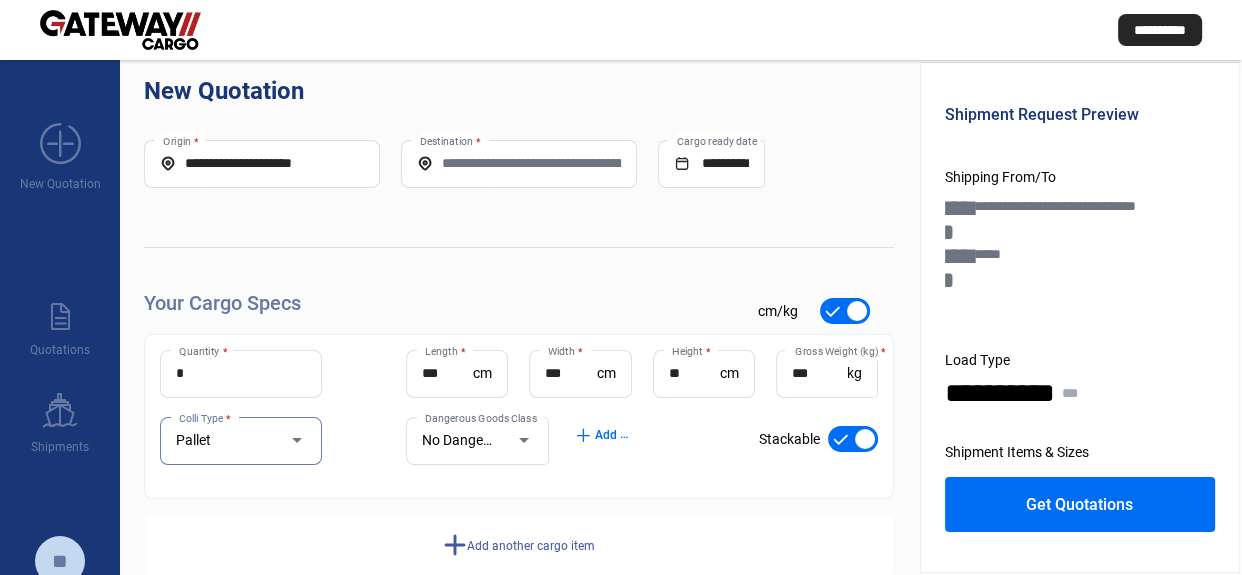 scroll, scrollTop: 67, scrollLeft: 0, axis: vertical 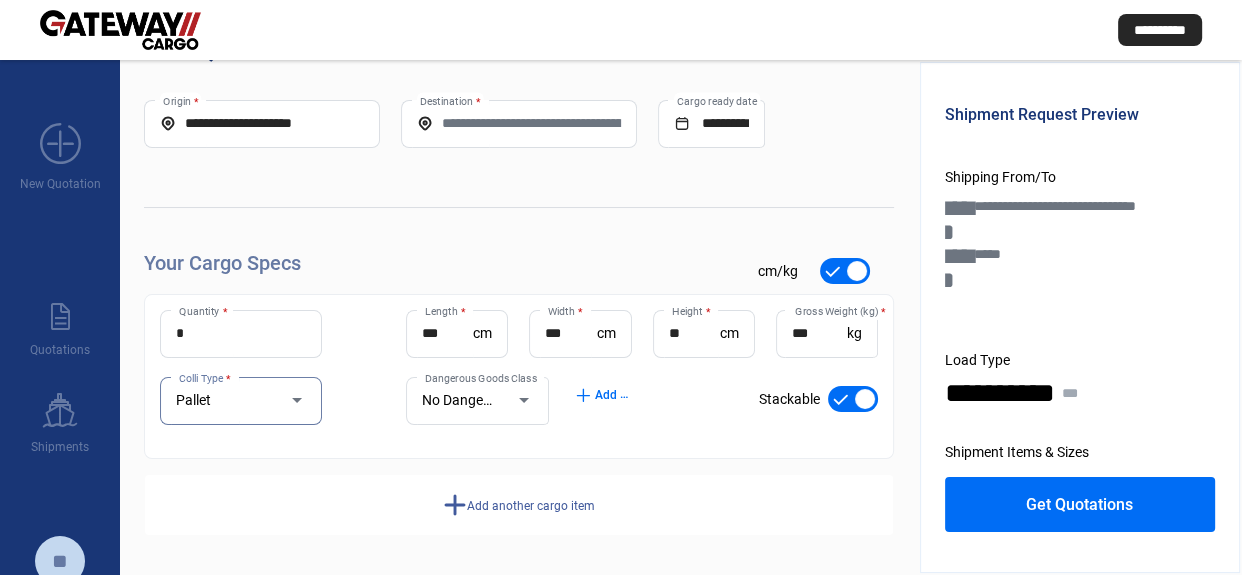 click on "add  Add another cargo item" 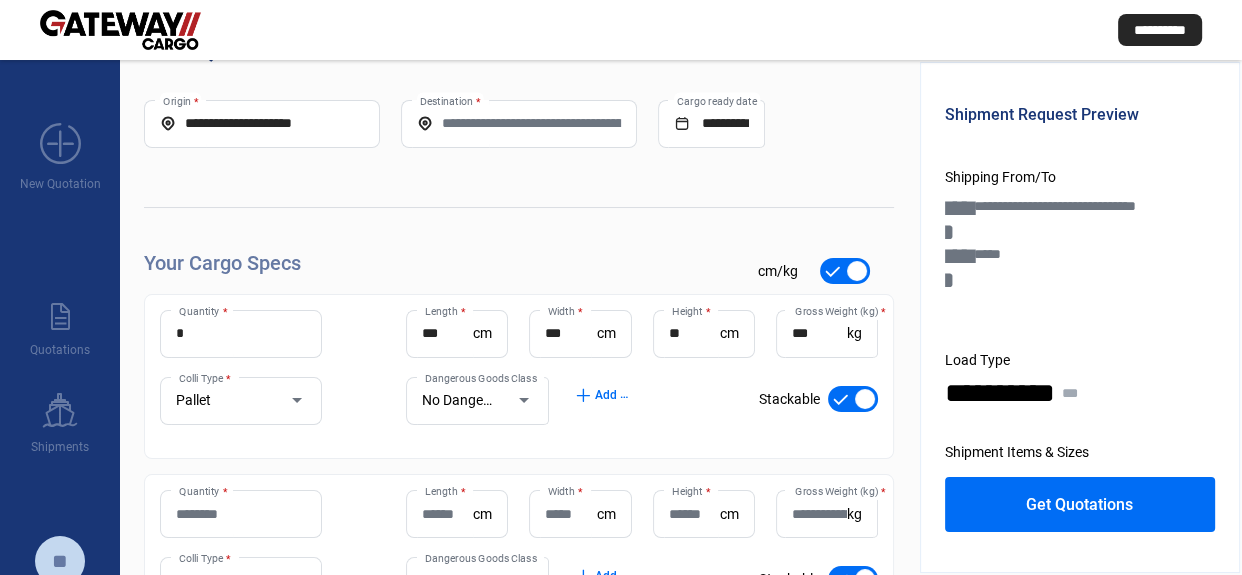 click on "Quantity *" at bounding box center (241, 514) 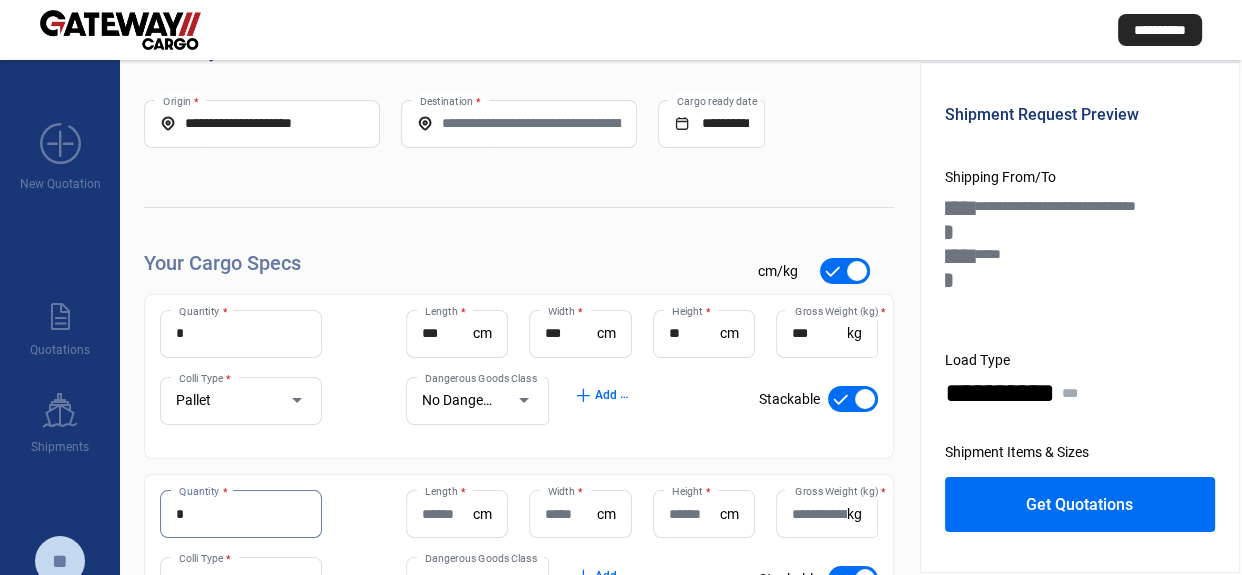 type on "*" 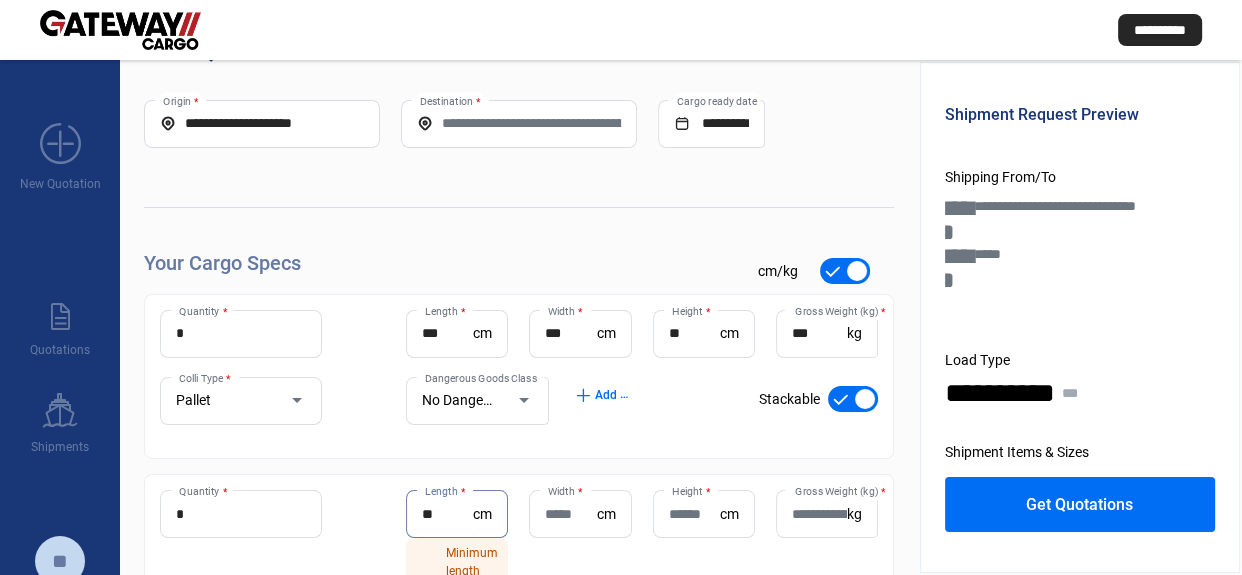 type on "*" 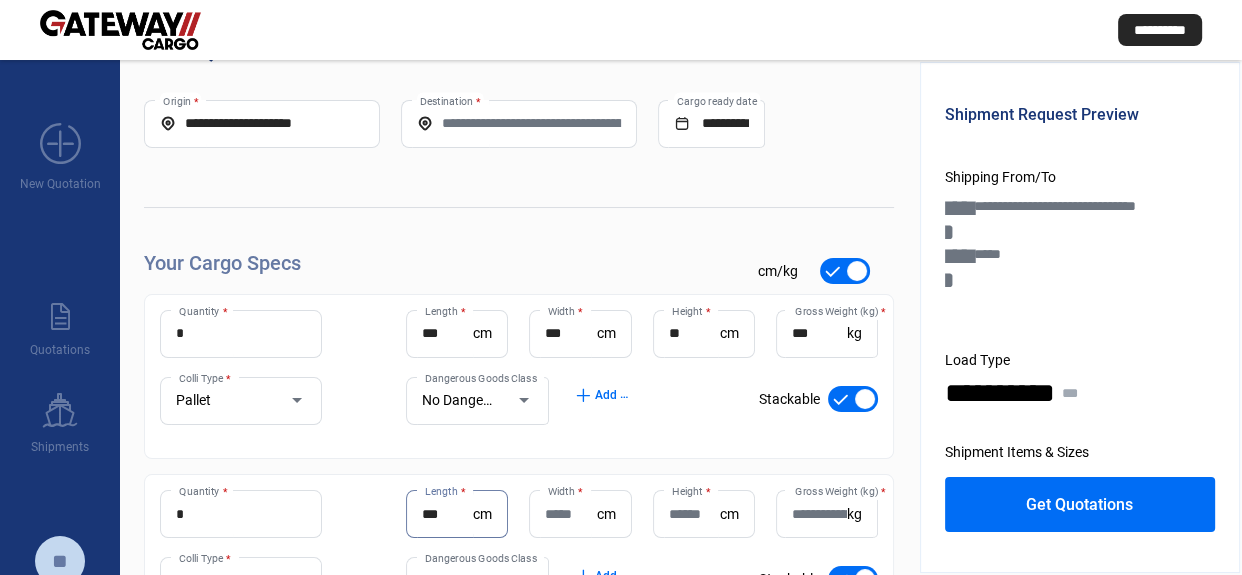 type on "***" 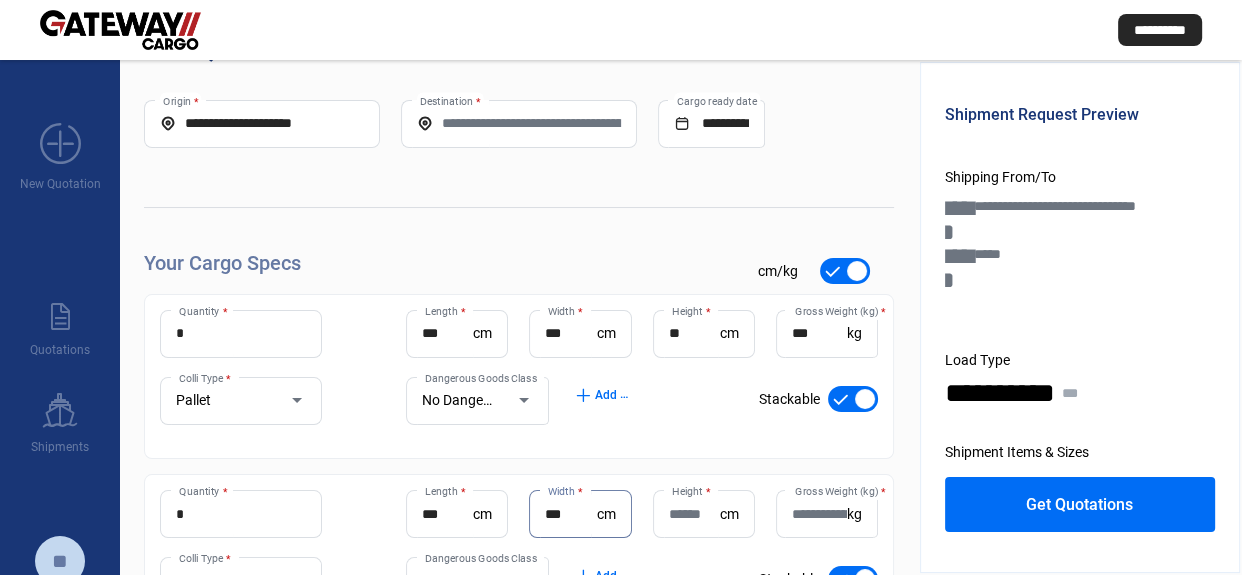 type on "***" 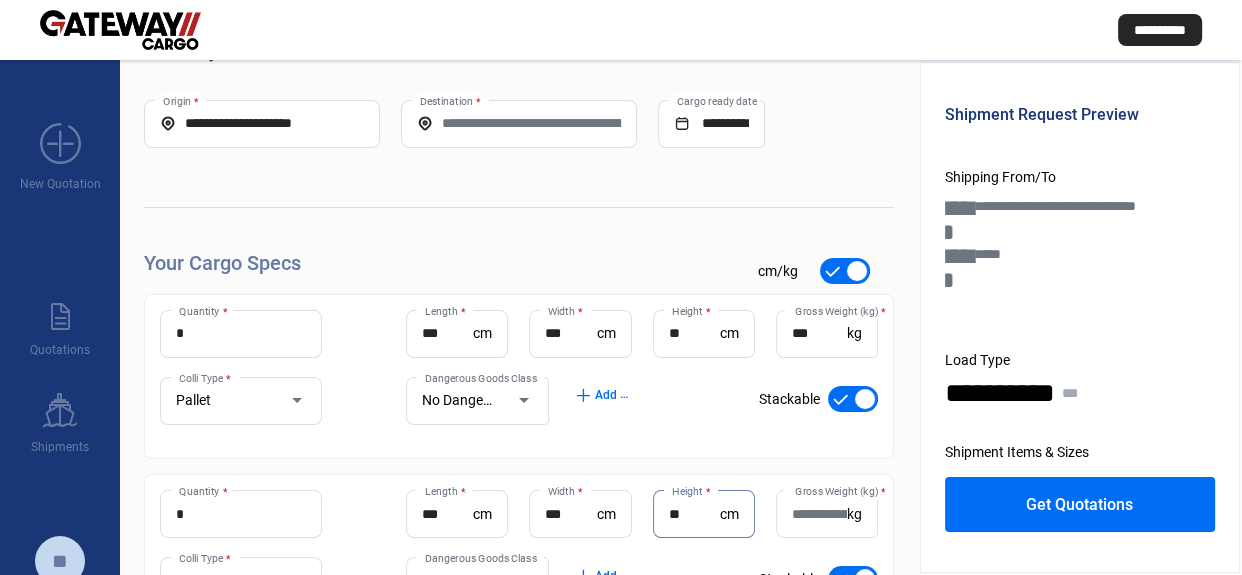 type on "**" 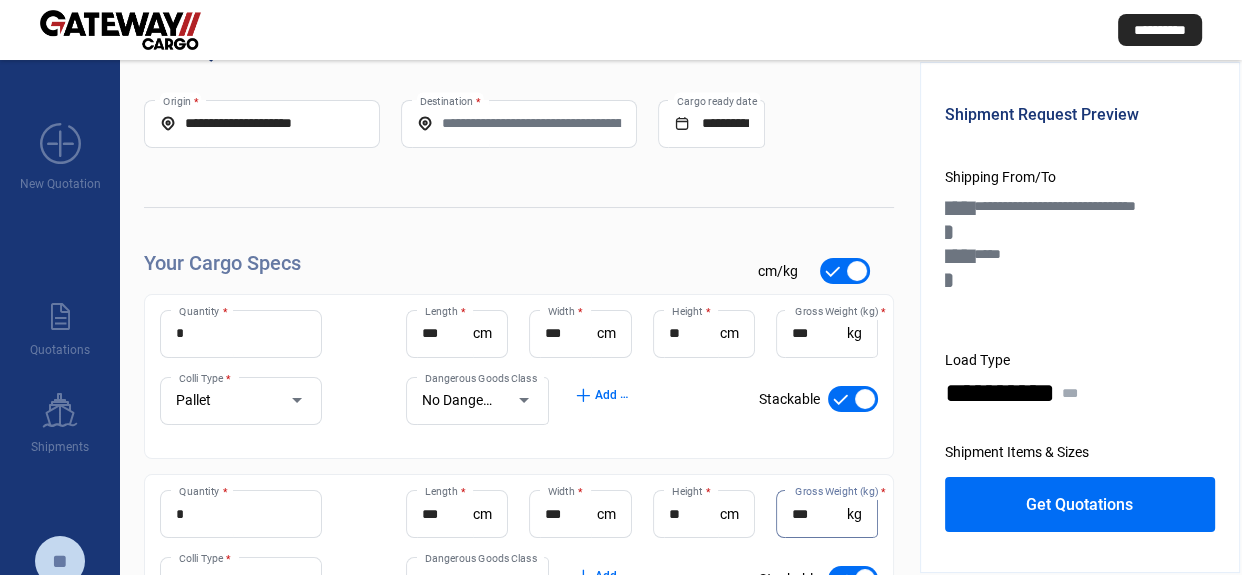 type on "***" 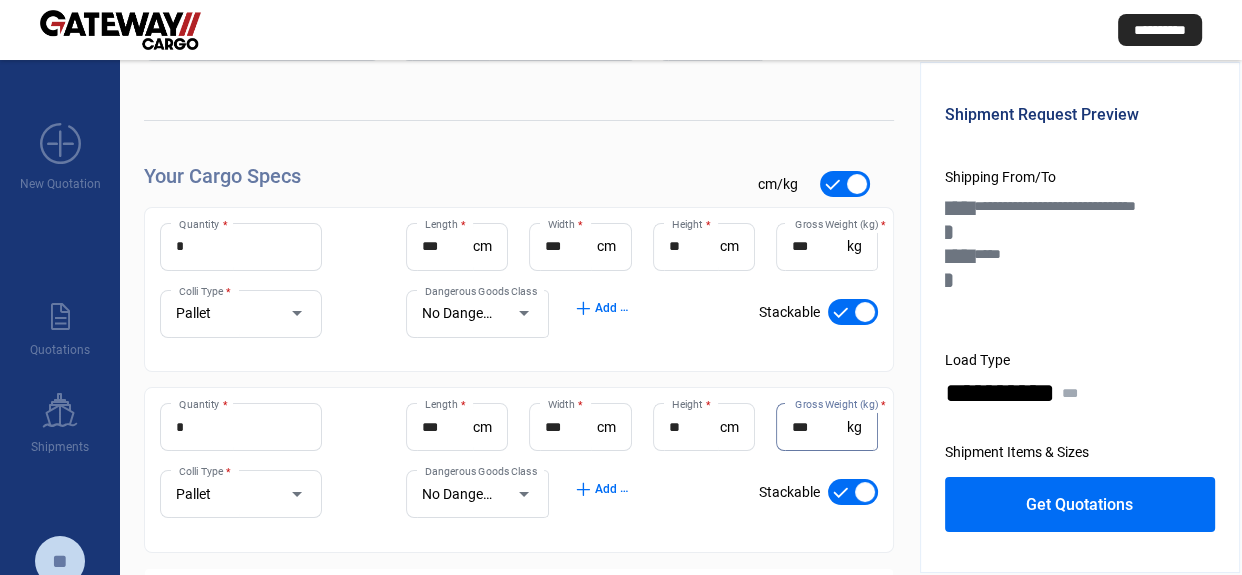 scroll, scrollTop: 248, scrollLeft: 0, axis: vertical 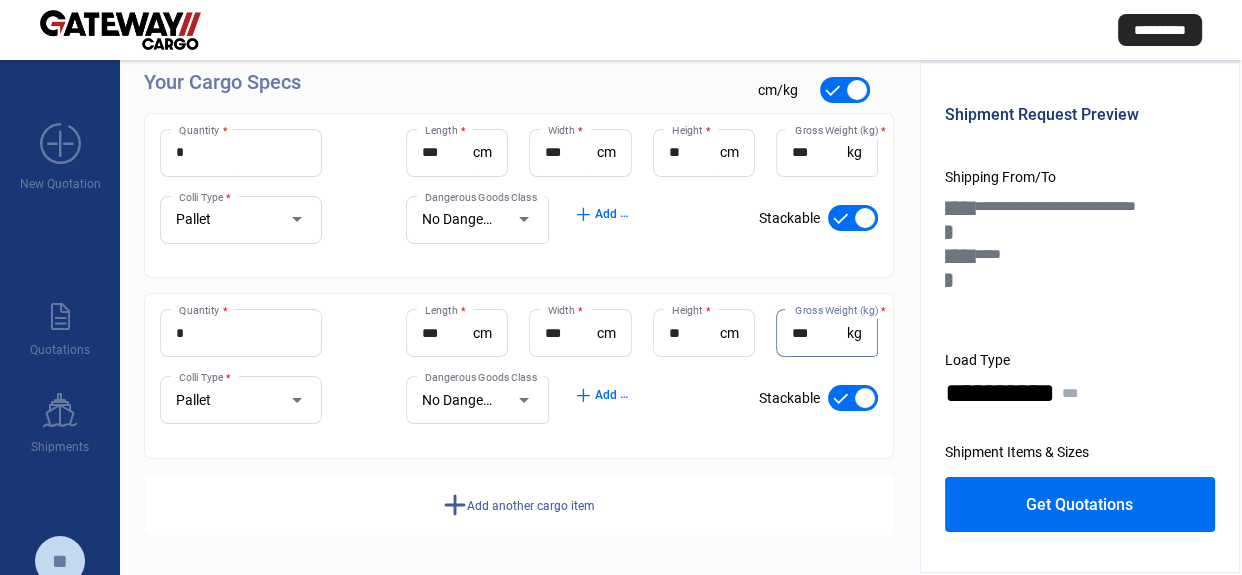 click on "add  Add another cargo item" 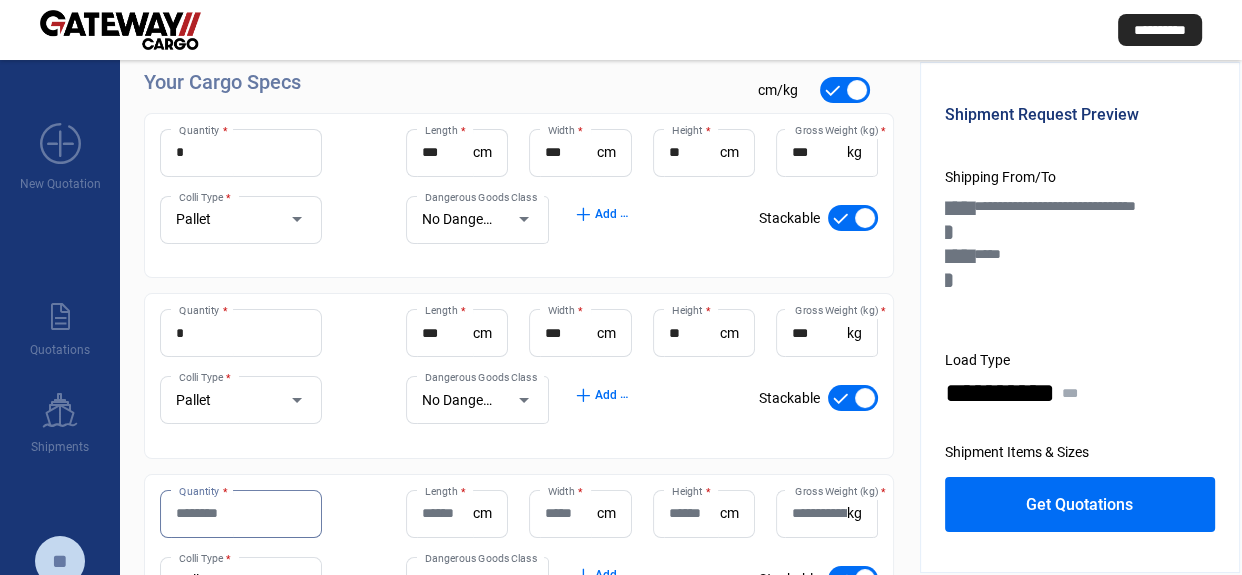 click on "Quantity *" at bounding box center (241, 513) 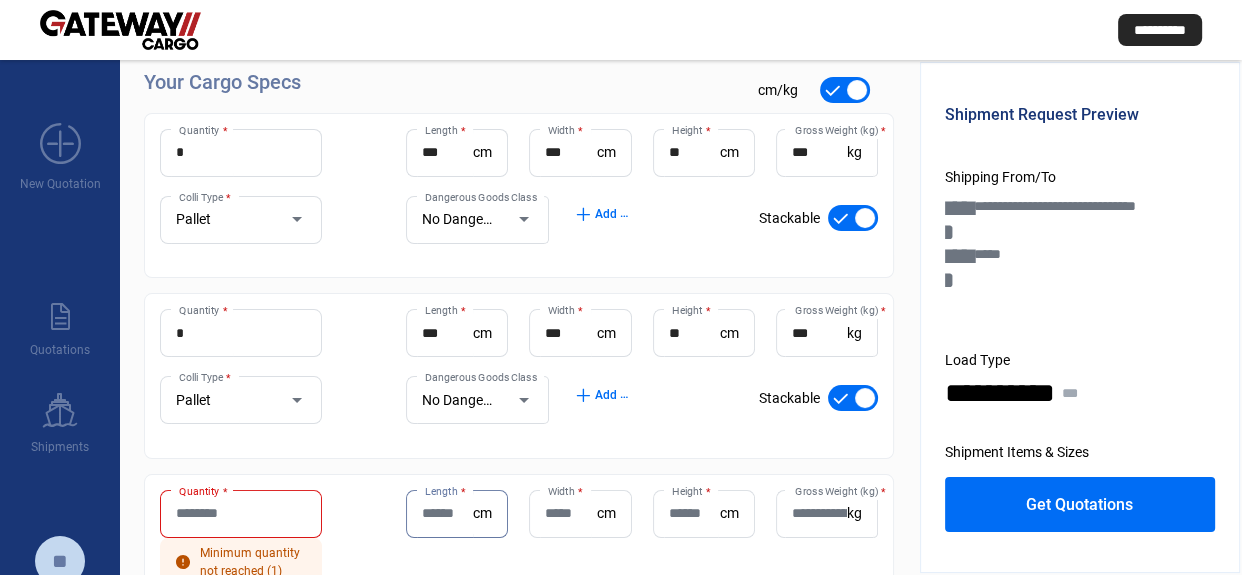 click on "Quantity *" at bounding box center [241, 513] 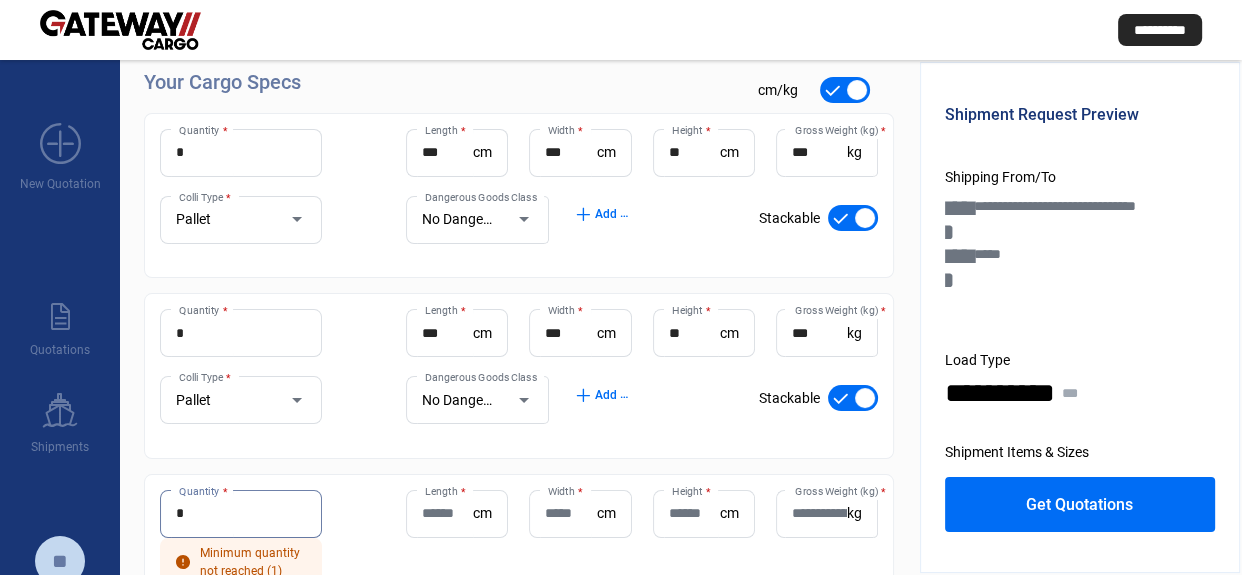 type on "*" 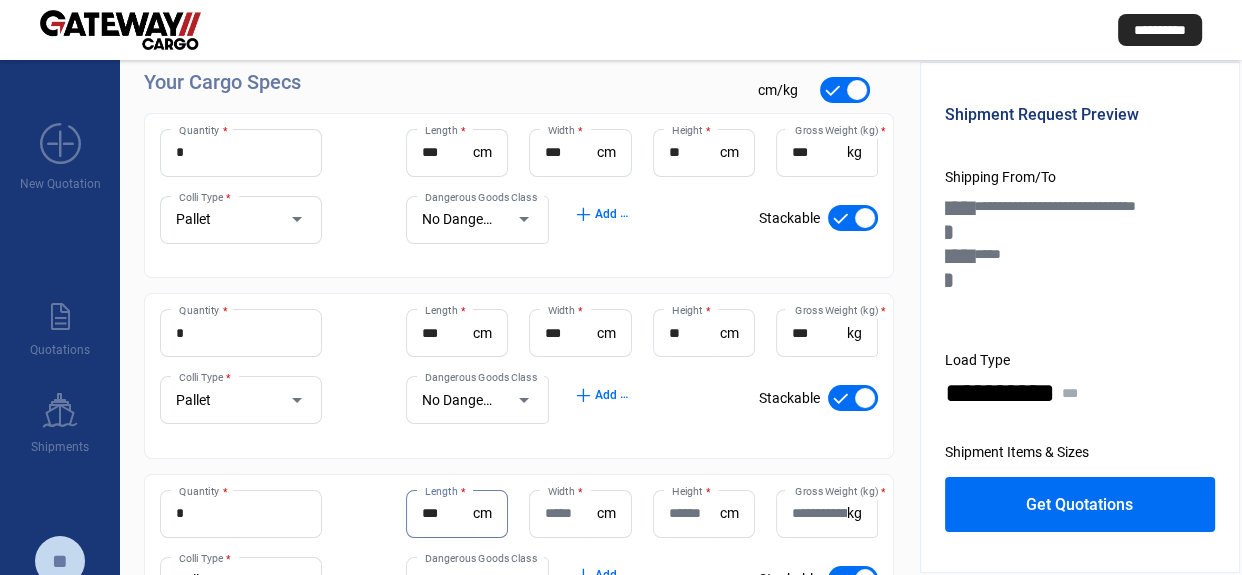 type on "***" 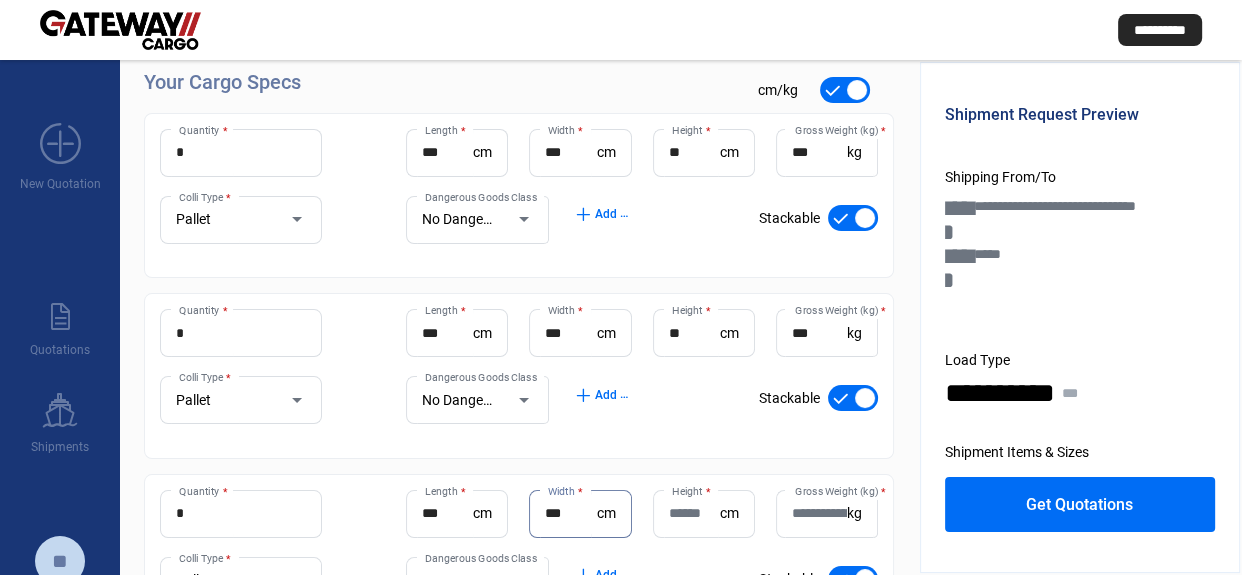 type on "***" 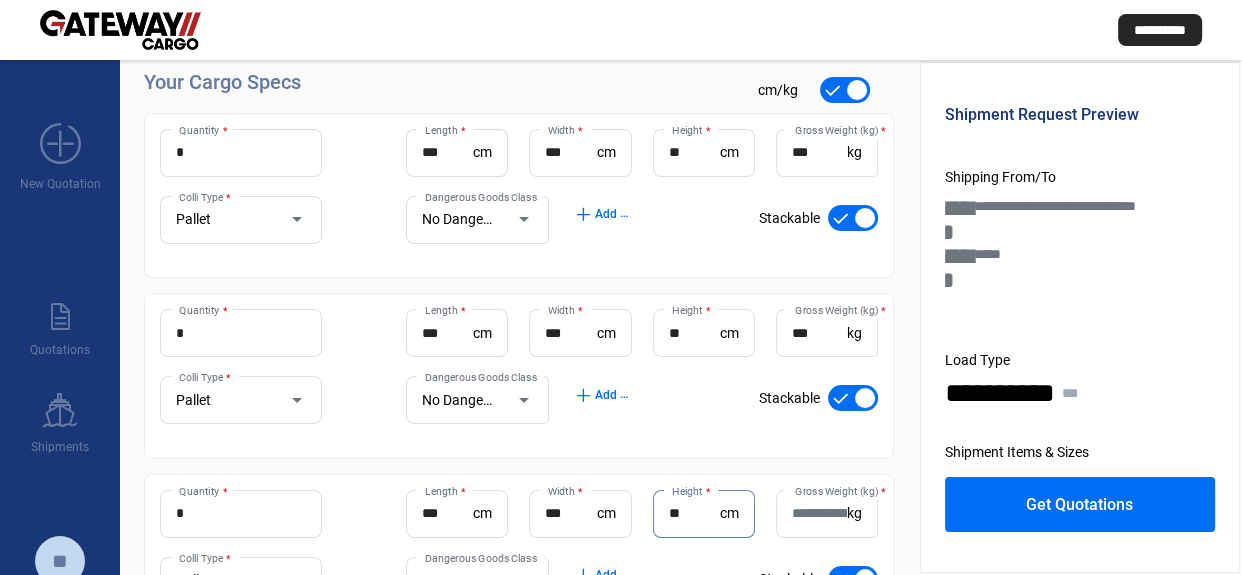 type on "**" 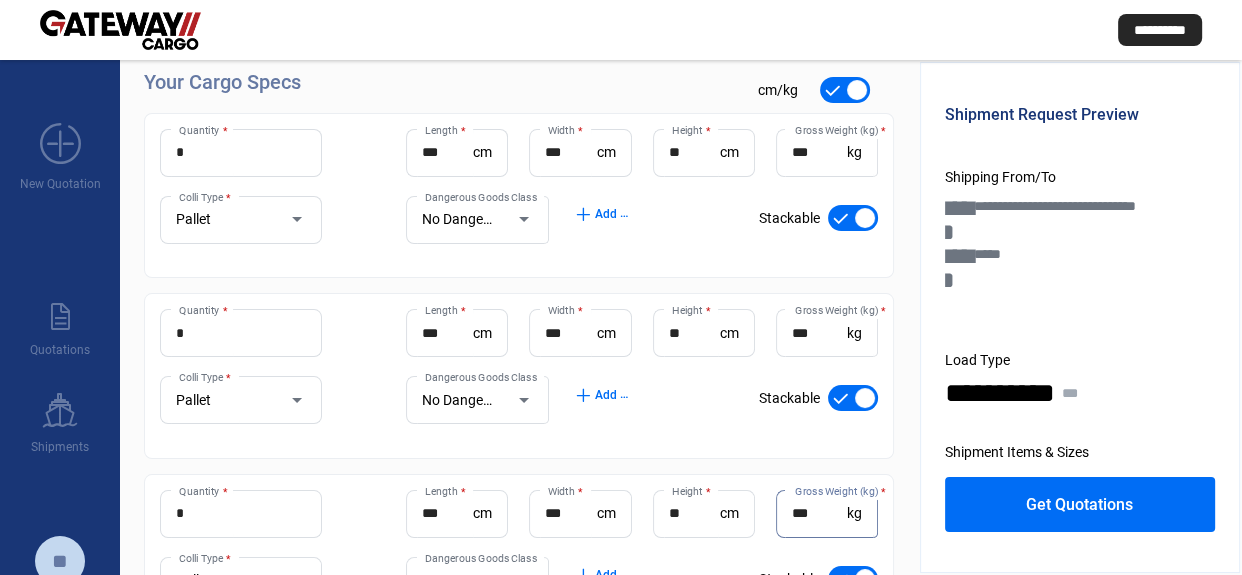 type on "***" 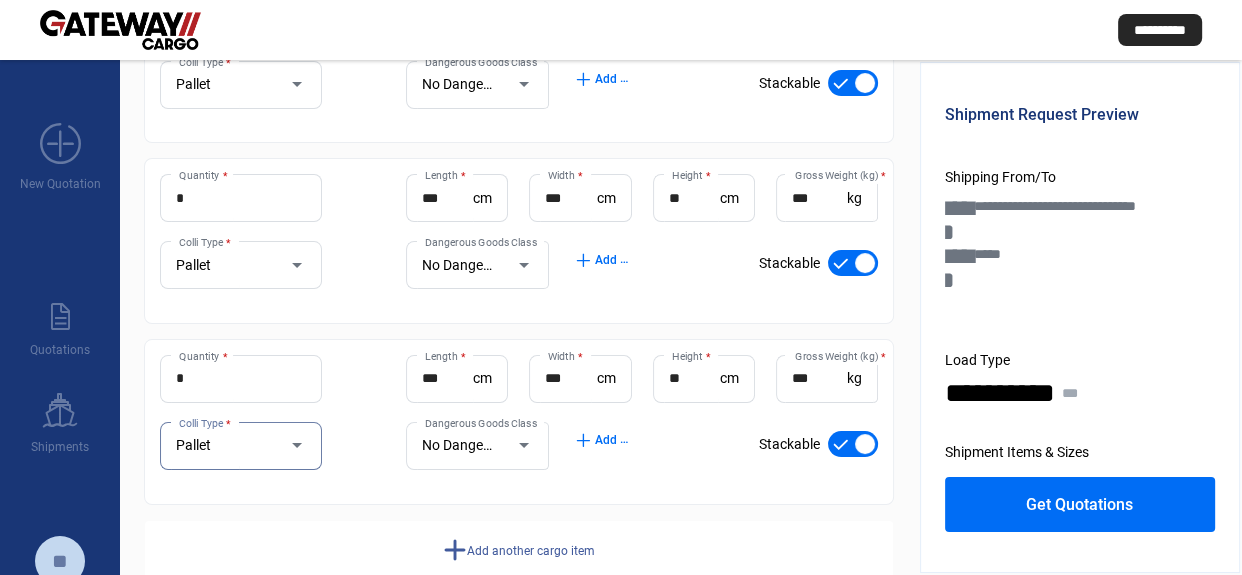 scroll, scrollTop: 428, scrollLeft: 0, axis: vertical 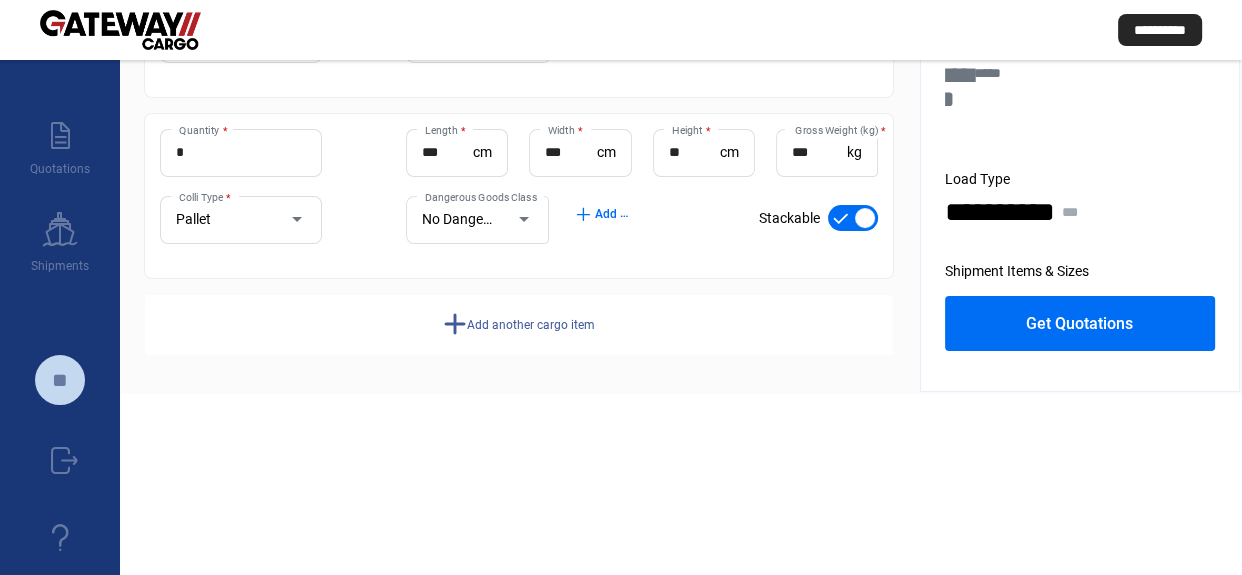 click on "add  Add another cargo item" 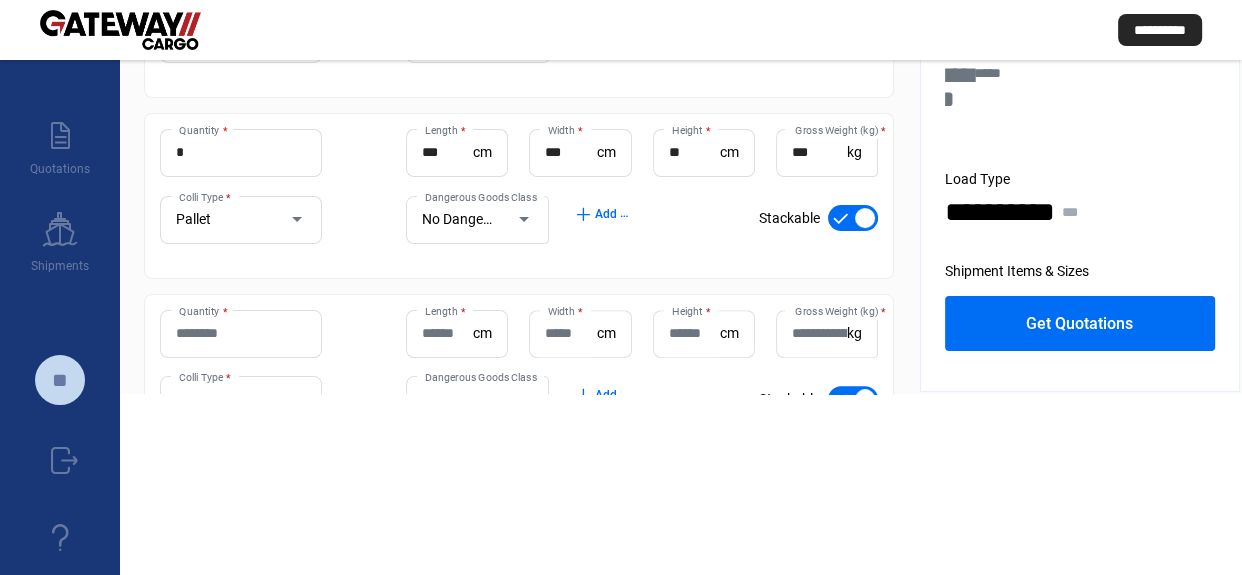 click on "Quantity *" 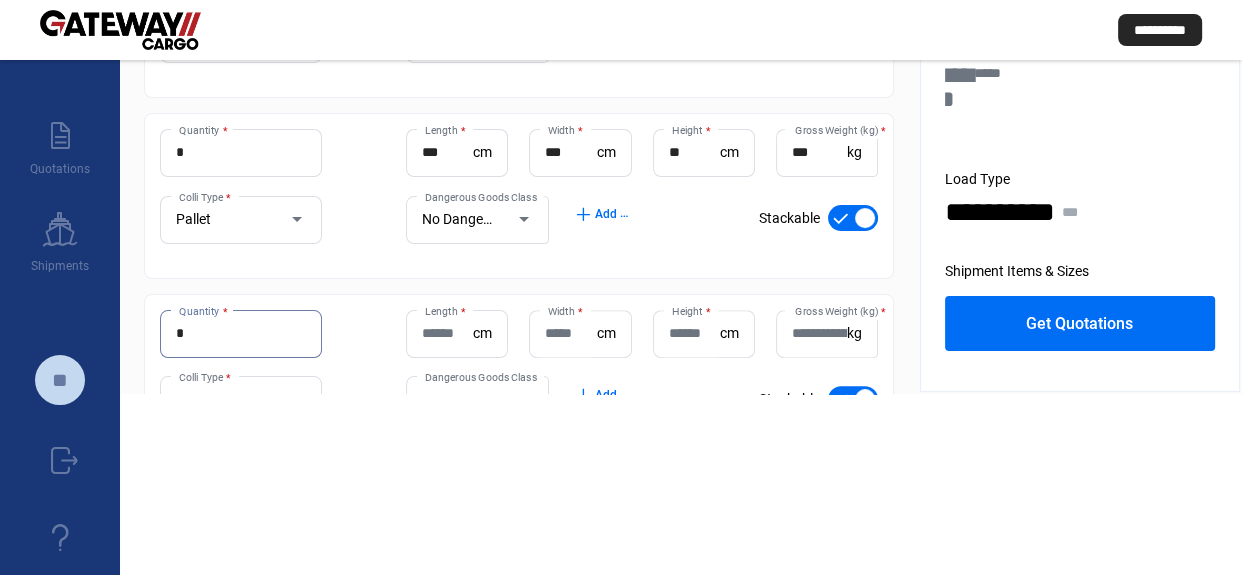 type on "*" 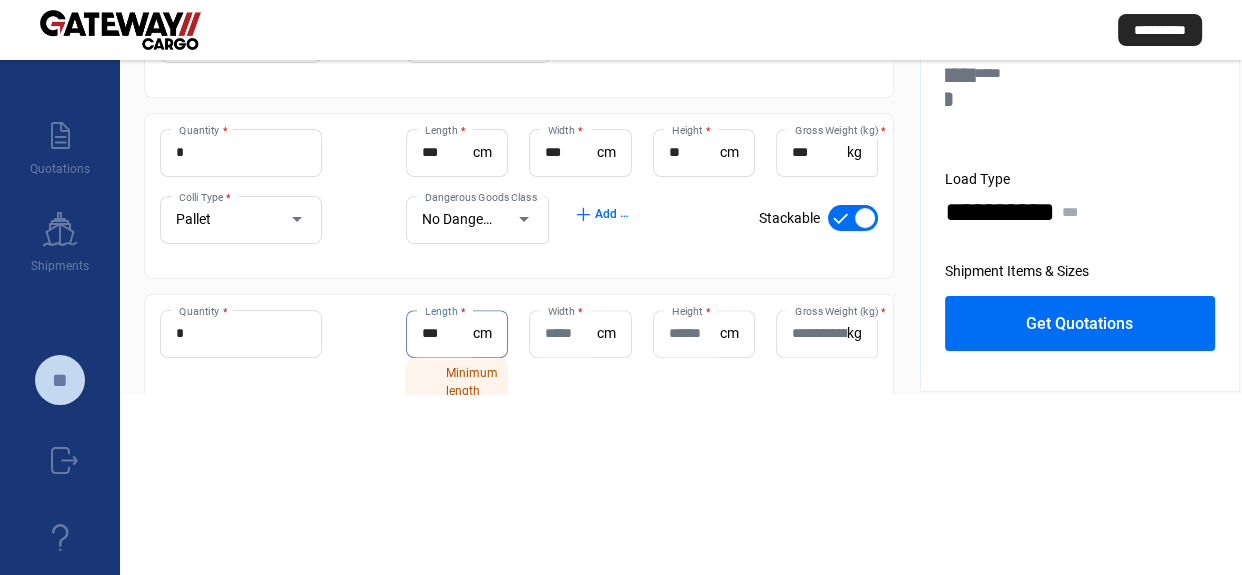 type on "***" 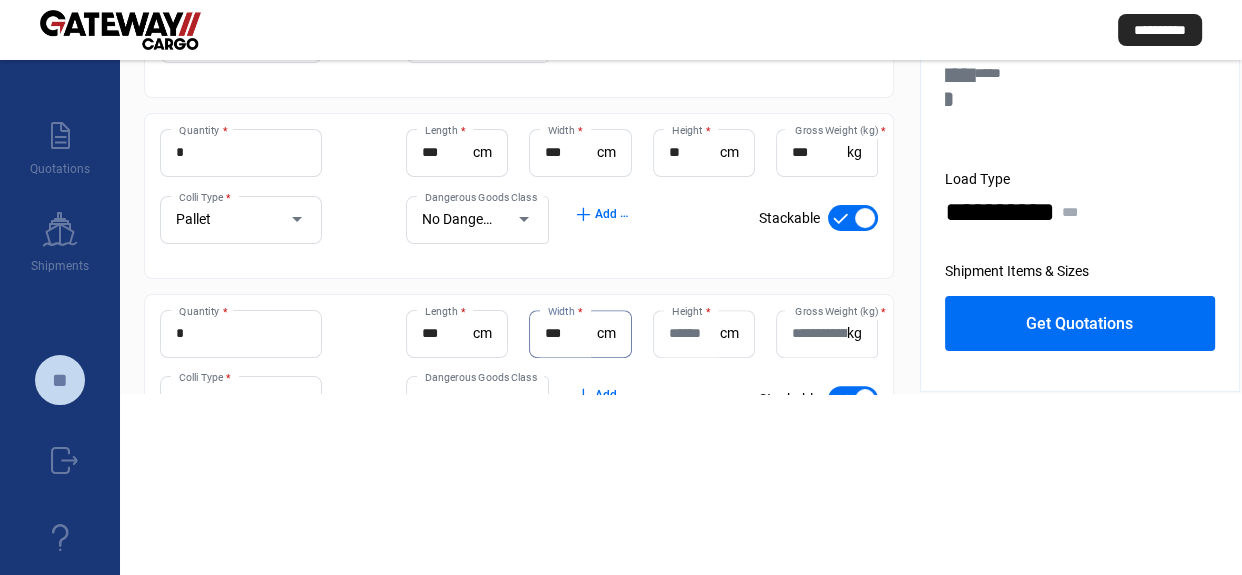 type on "***" 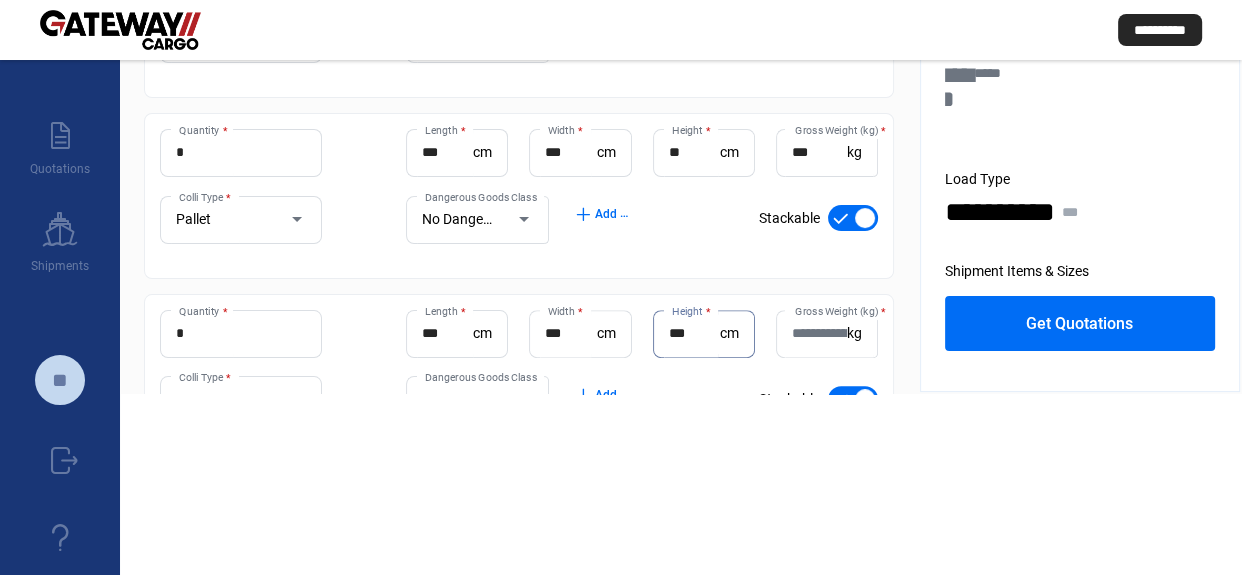 type on "***" 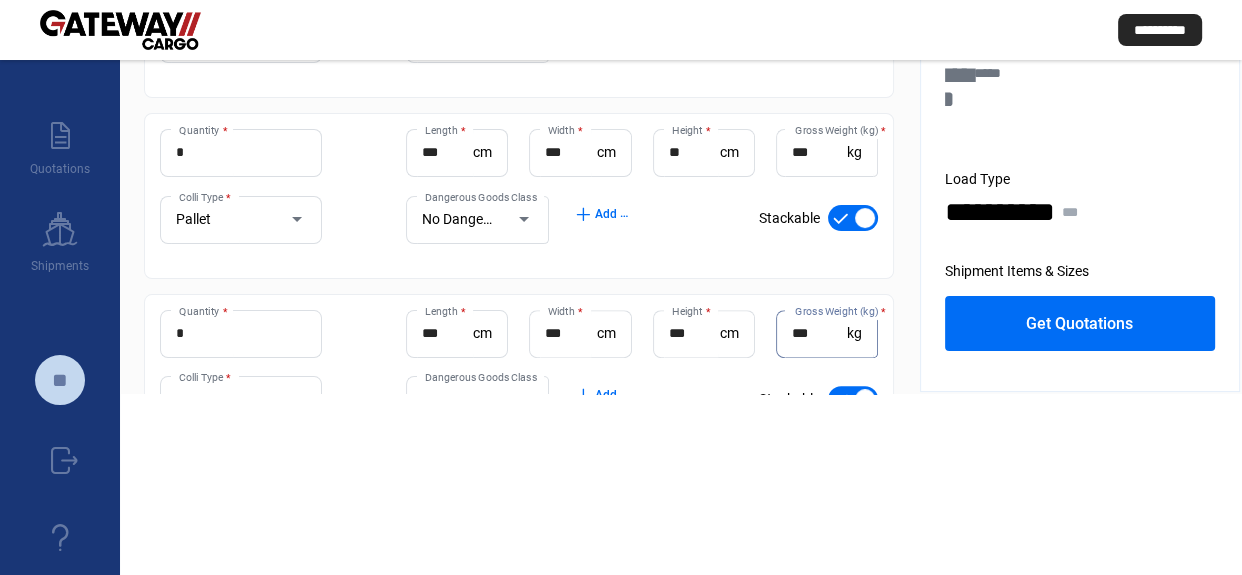 type on "***" 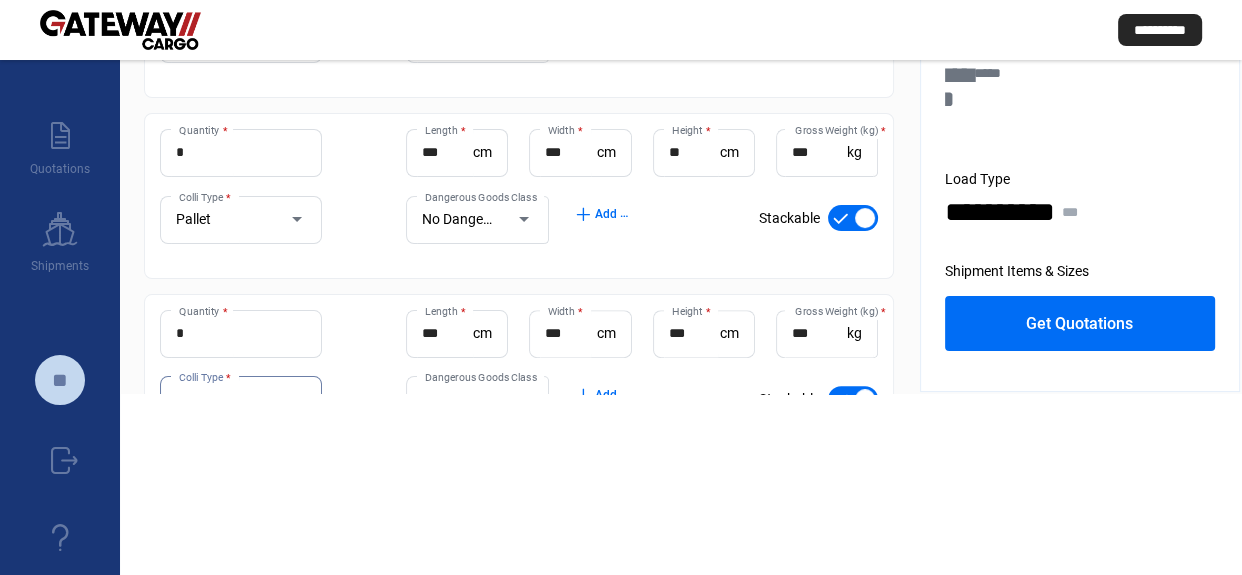 scroll, scrollTop: 445, scrollLeft: 0, axis: vertical 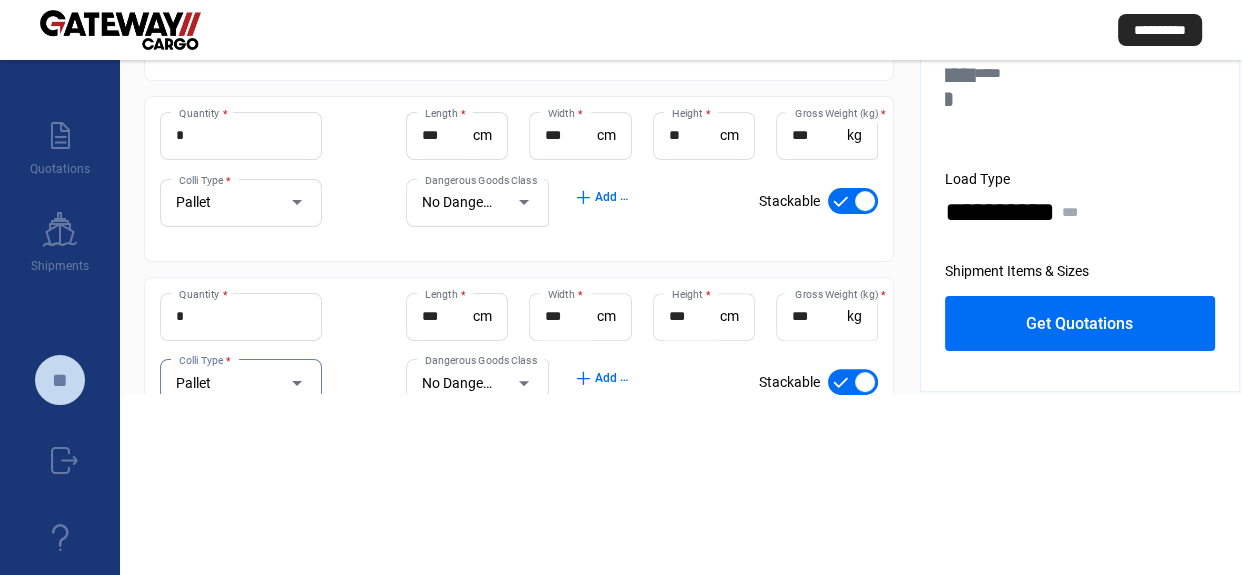 click on "Get Quotations" 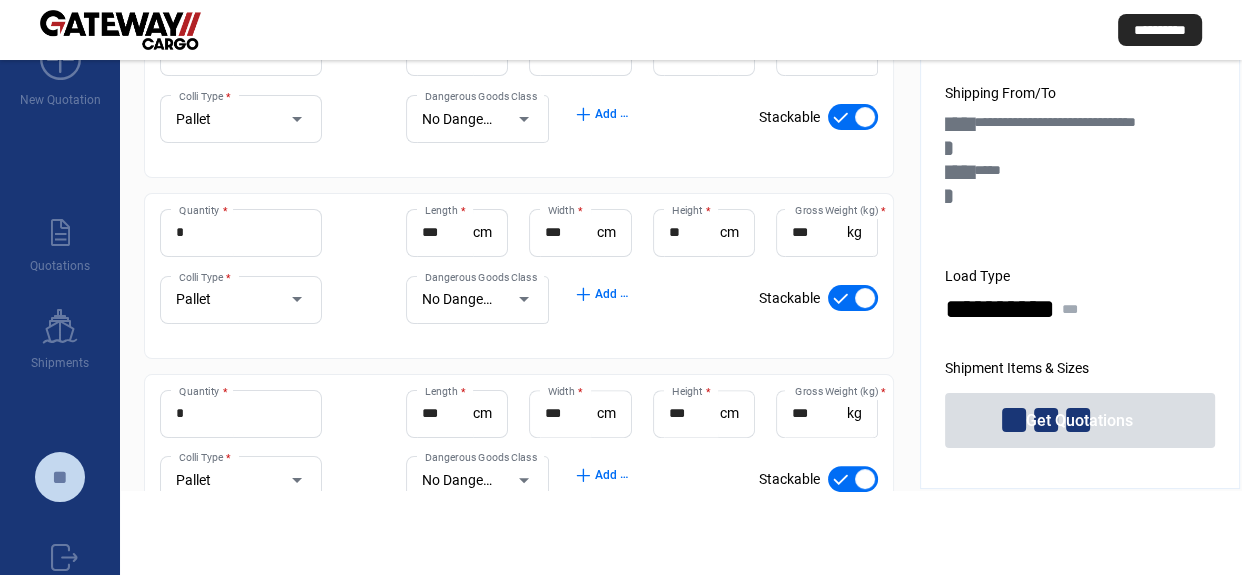 scroll, scrollTop: 0, scrollLeft: 0, axis: both 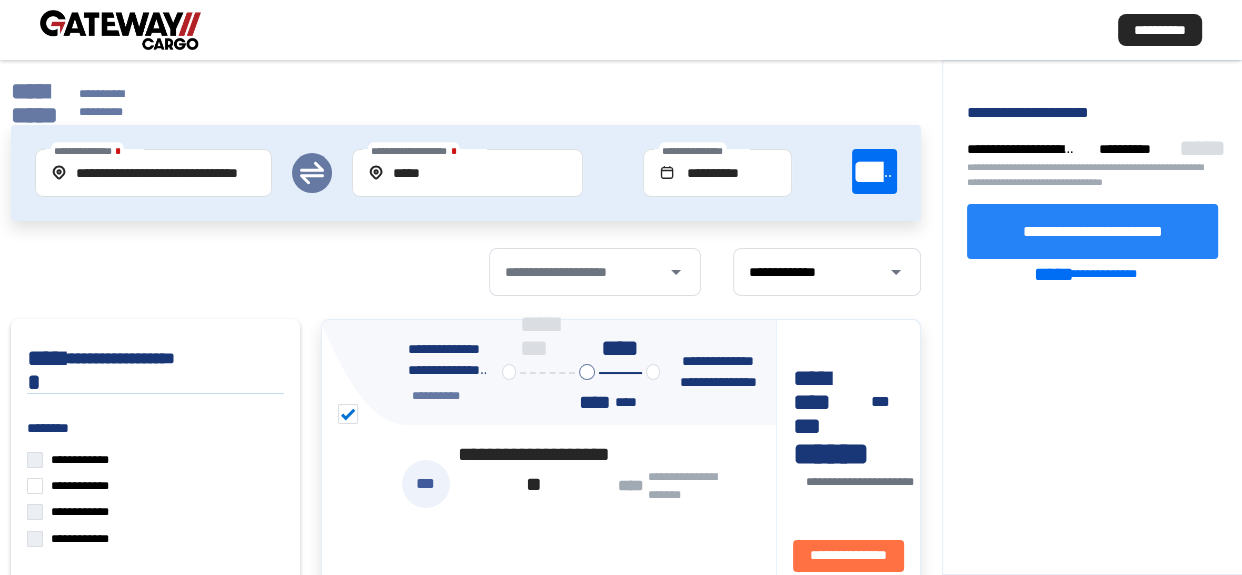click on "**********" 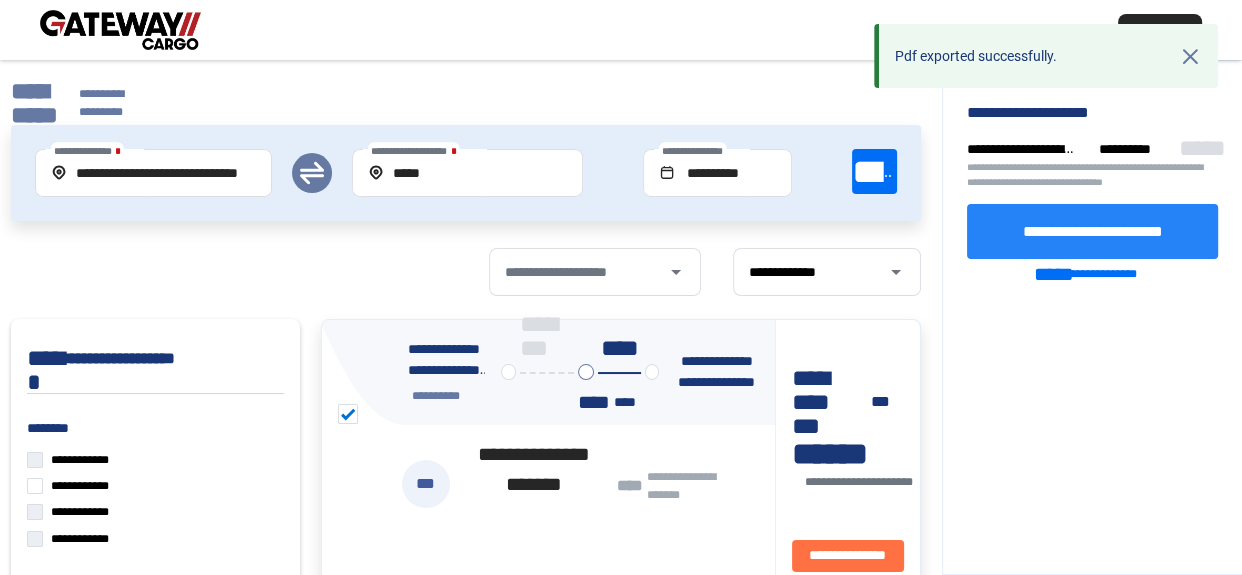 click on "cross" at bounding box center (1190, 56) 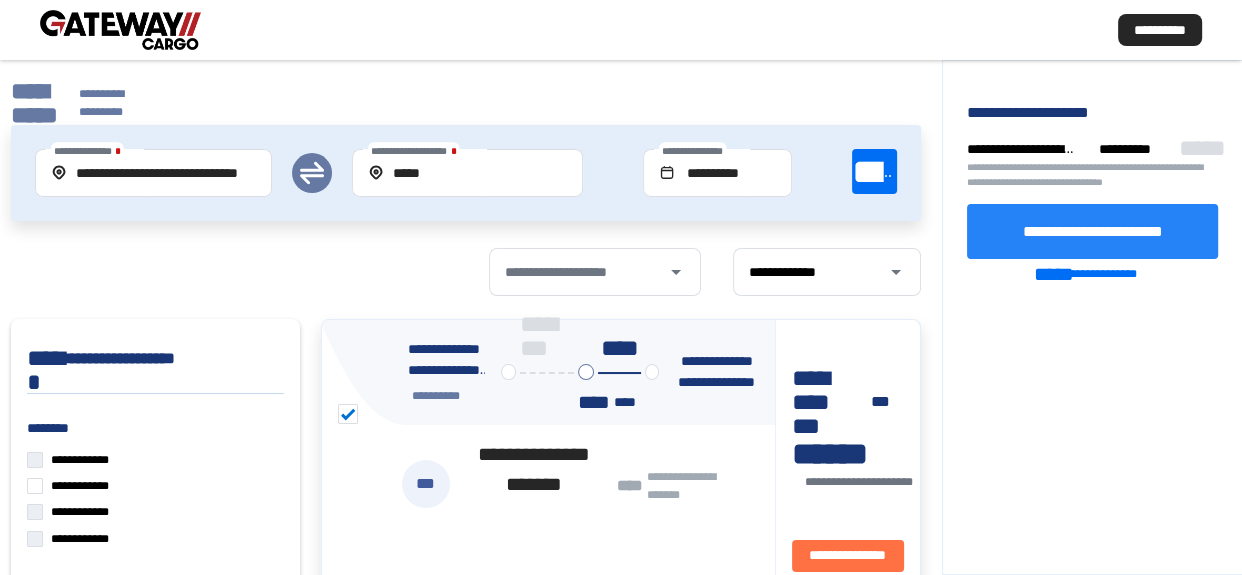 click on "**********" 